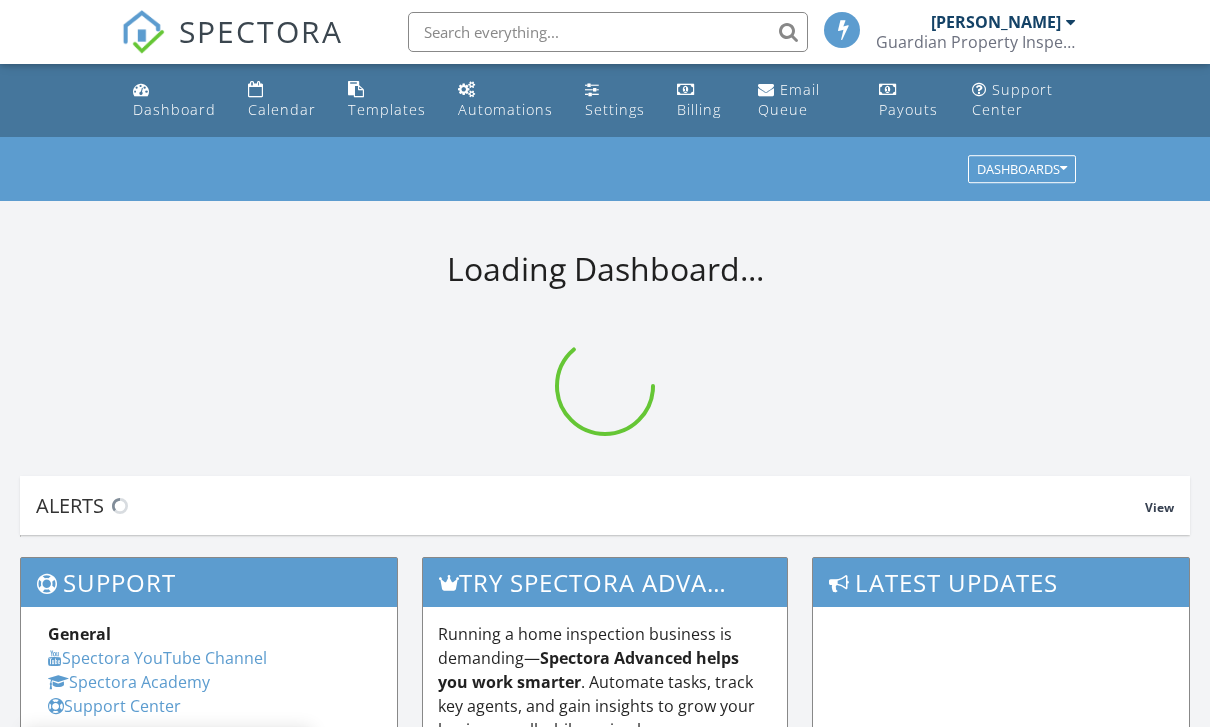 scroll, scrollTop: 0, scrollLeft: 0, axis: both 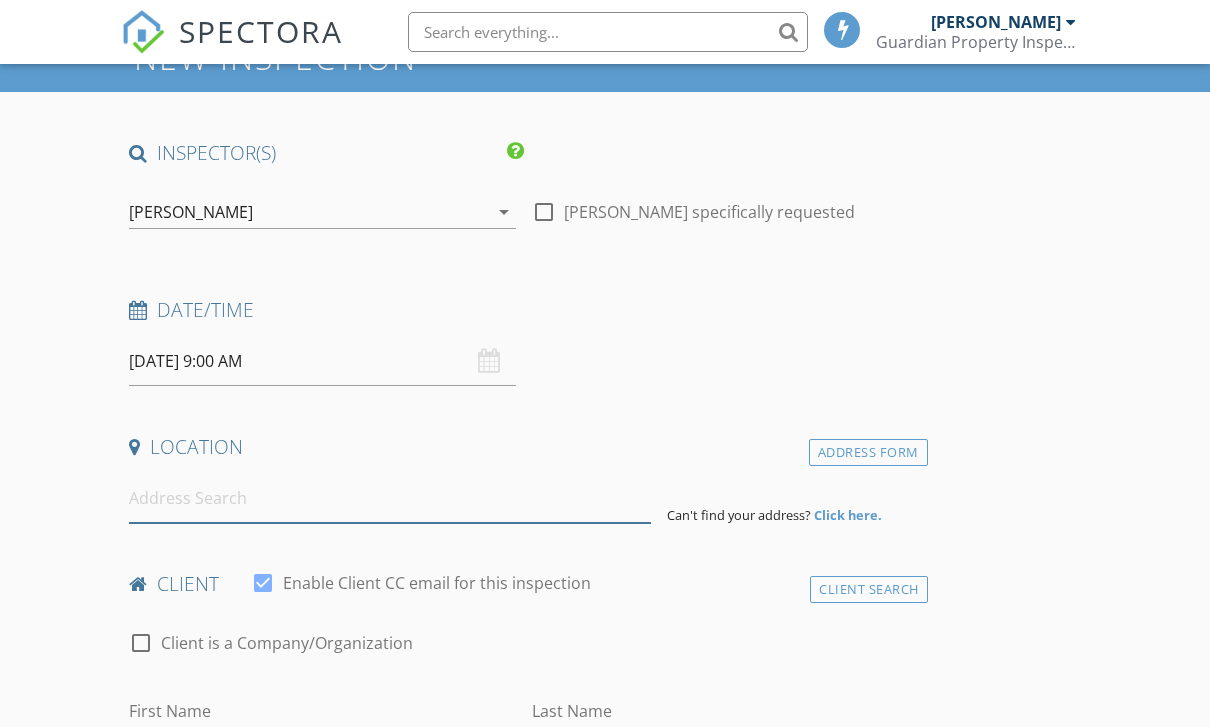click at bounding box center [390, 498] 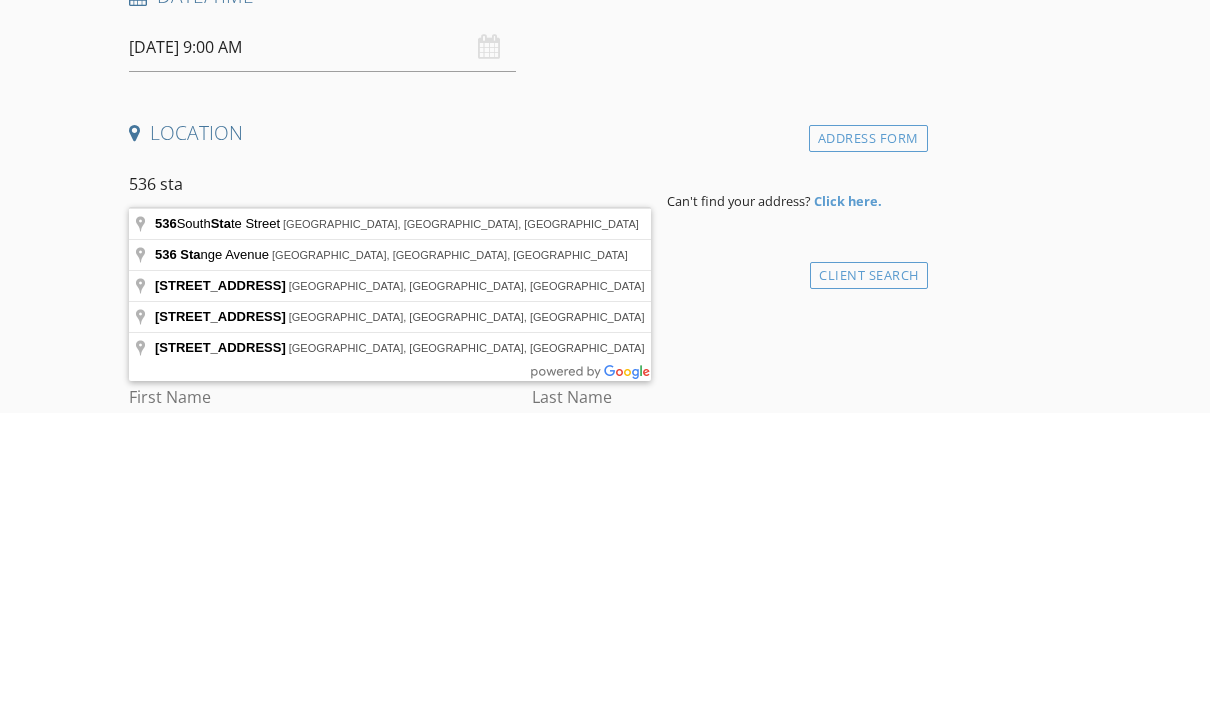 type on "536 Stange Avenue, Springfield, IL, USA" 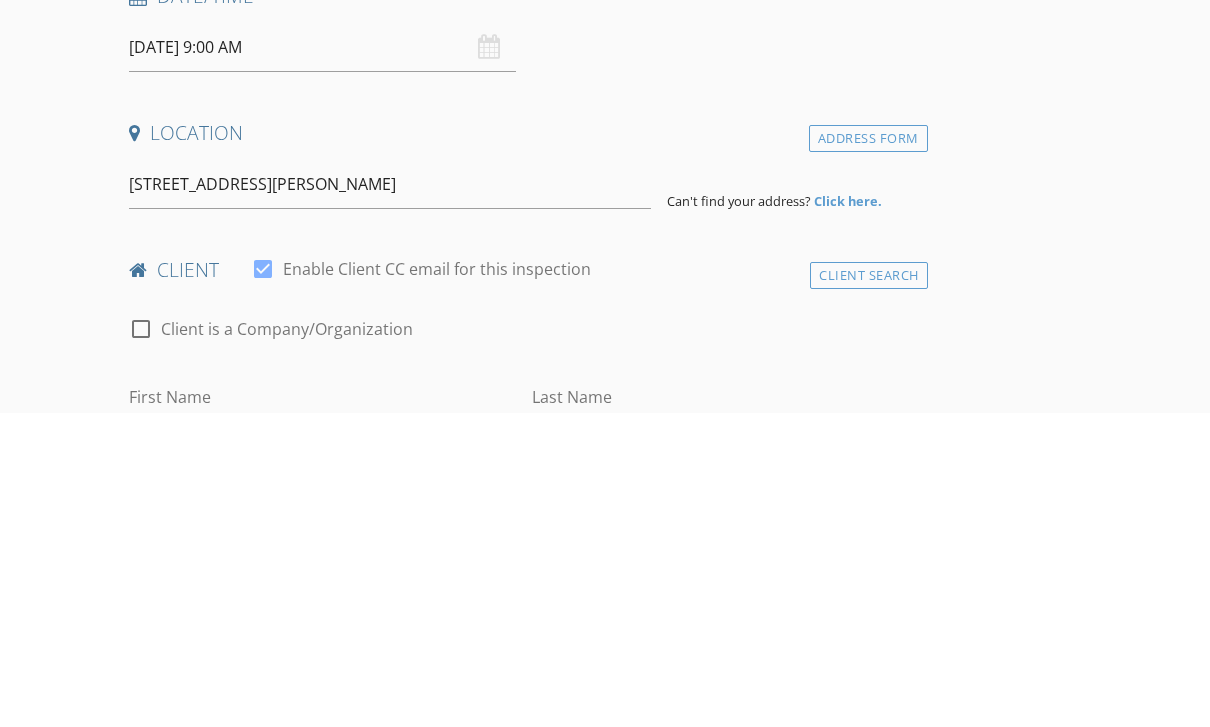 scroll, scrollTop: 427, scrollLeft: 0, axis: vertical 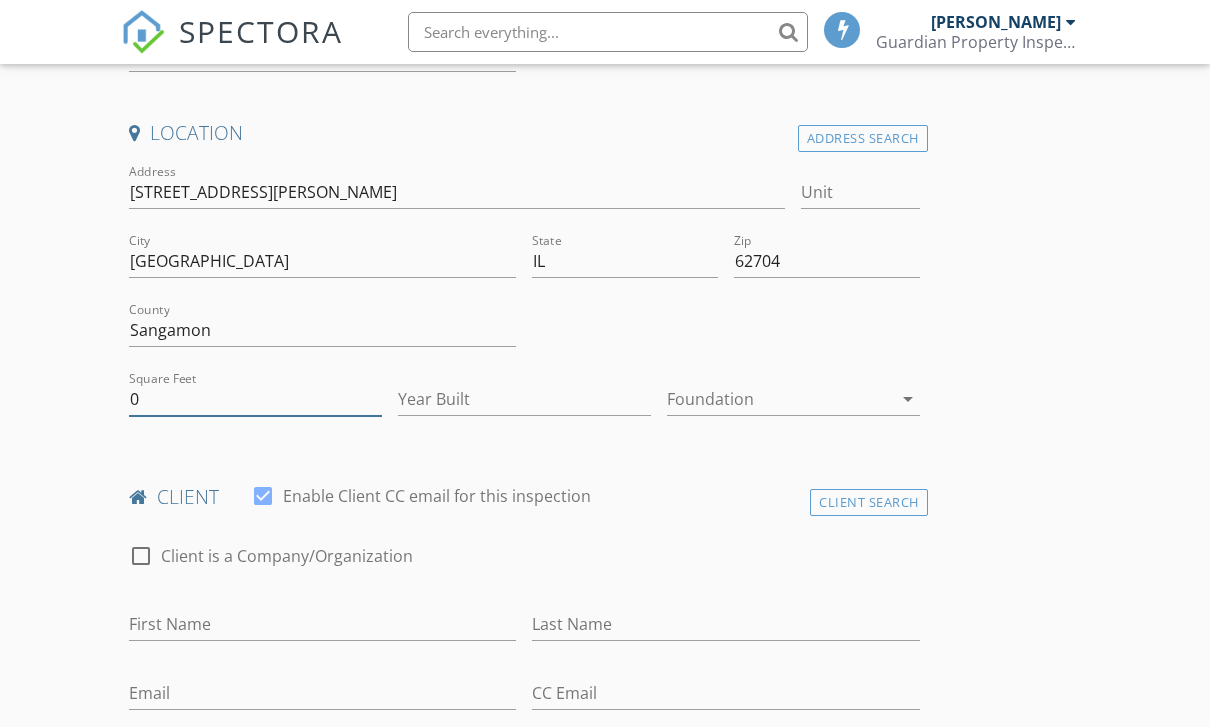 click on "0" at bounding box center (255, 399) 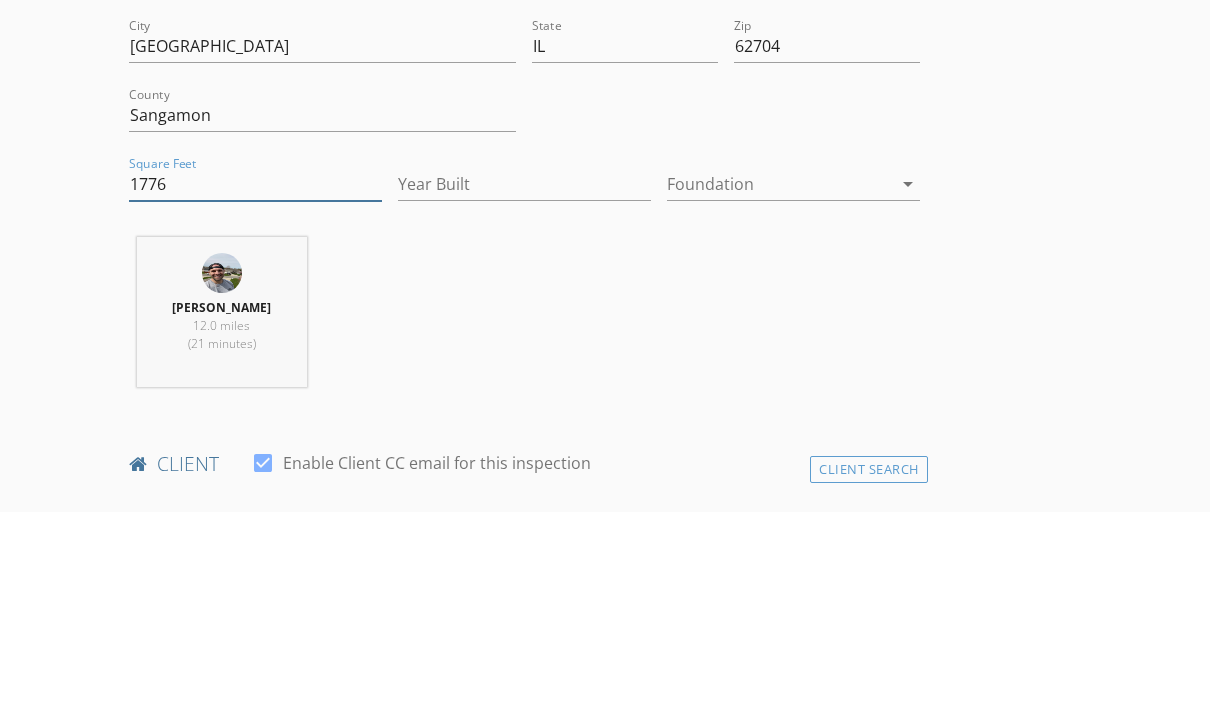 type on "1776" 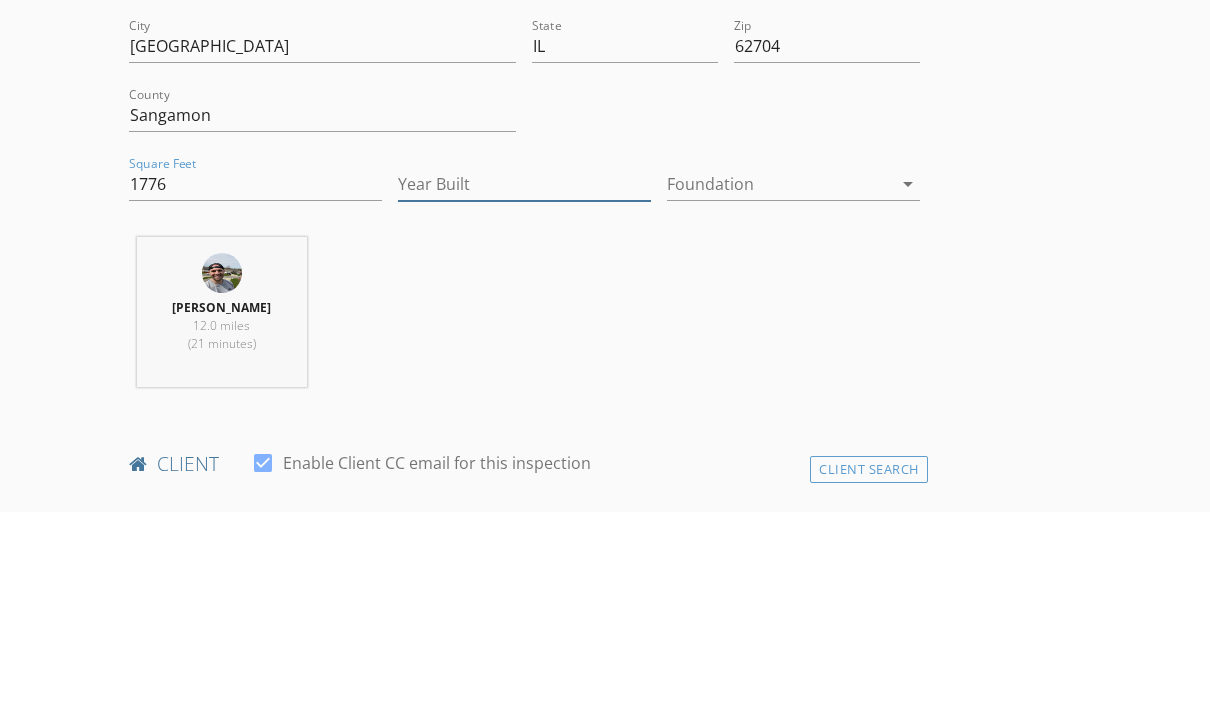 click on "Year Built" at bounding box center [524, 399] 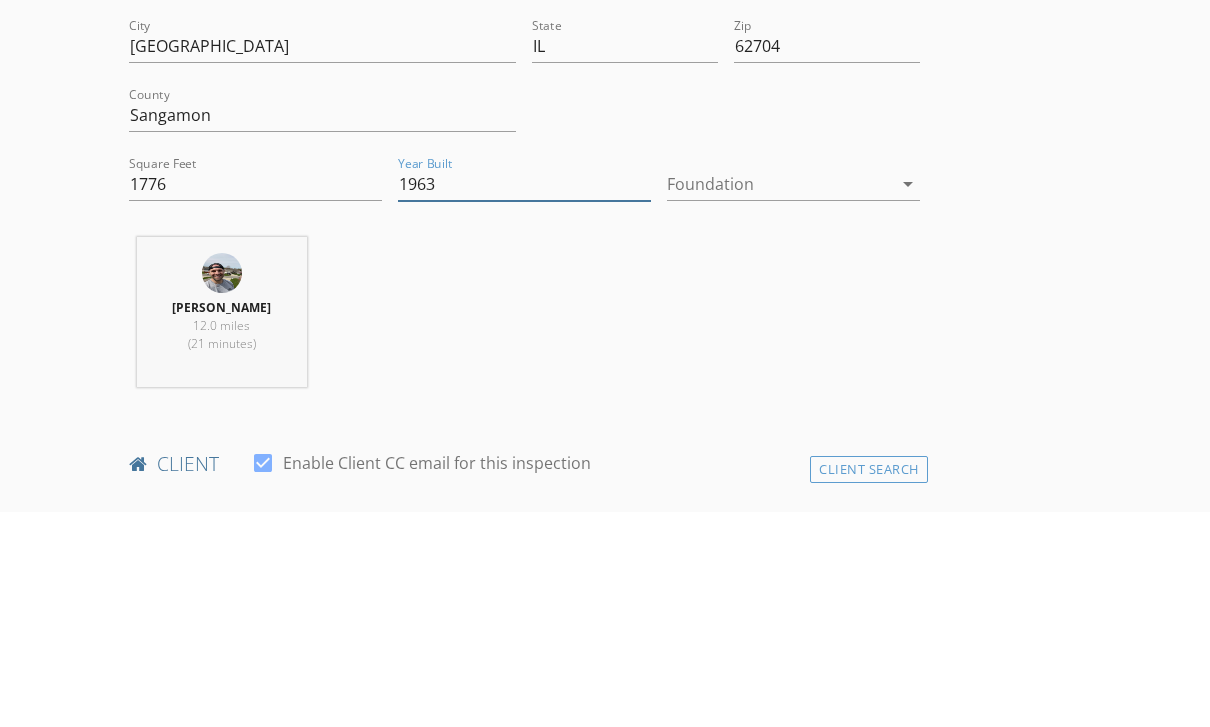 type on "1963" 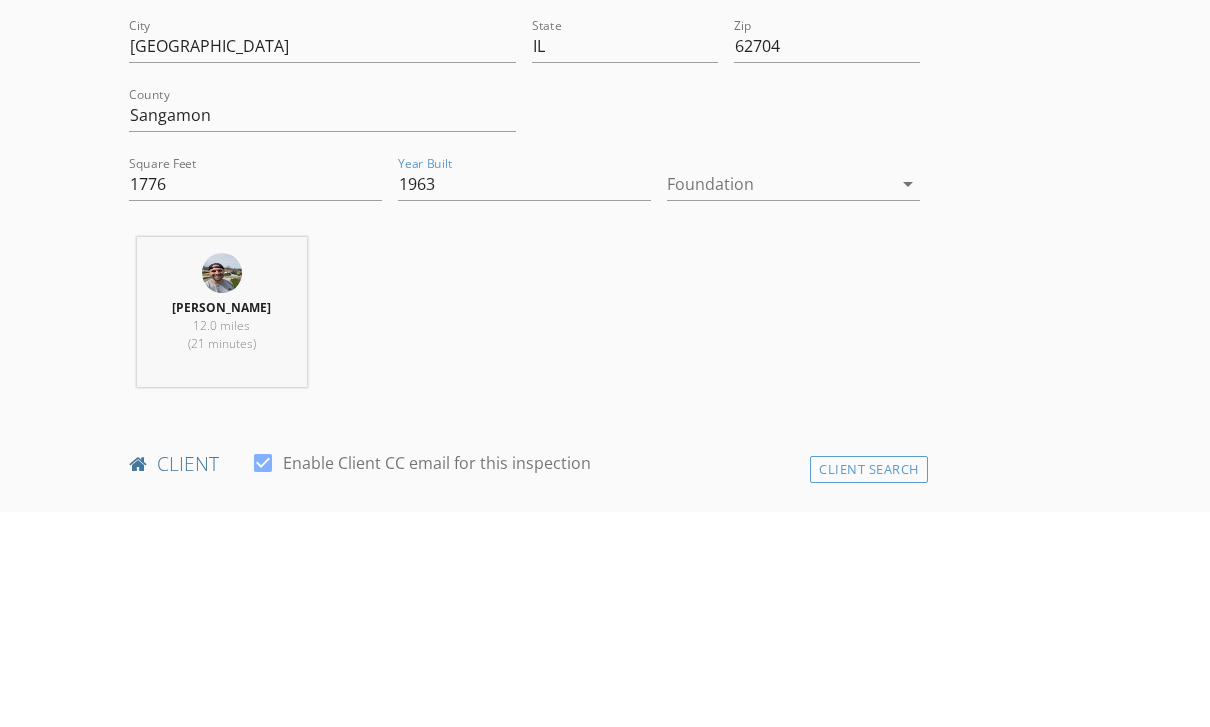 click at bounding box center (779, 399) 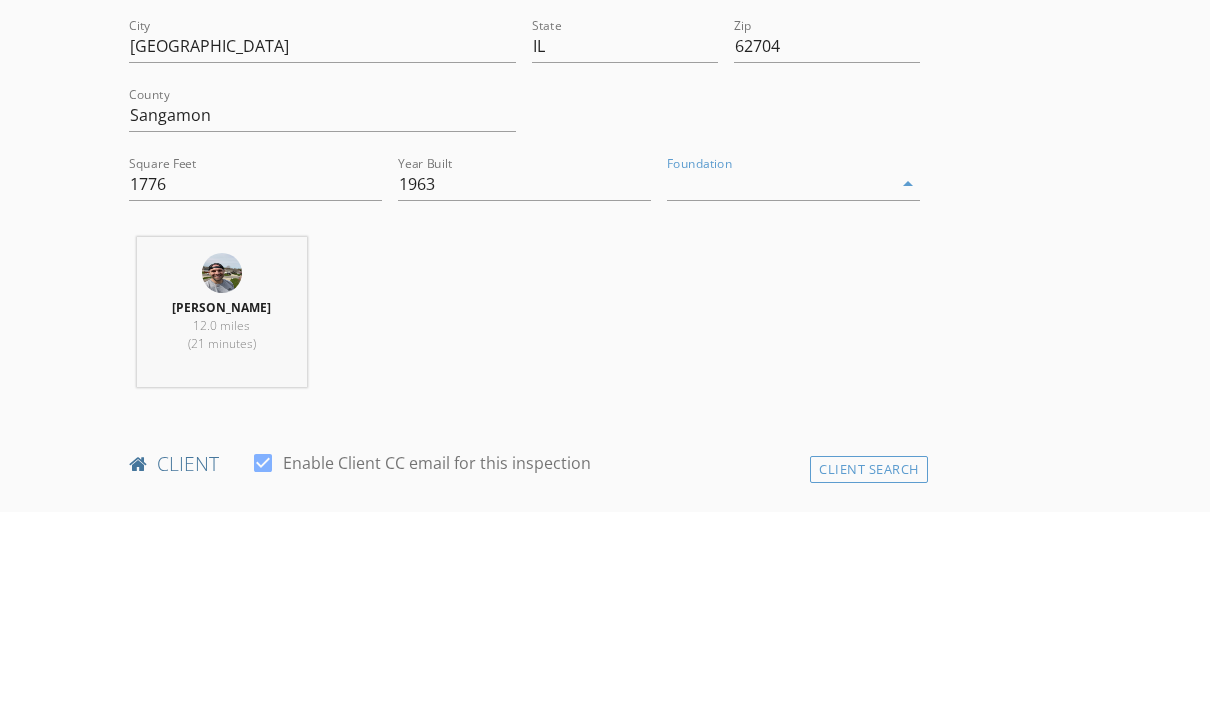 scroll, scrollTop: 642, scrollLeft: 0, axis: vertical 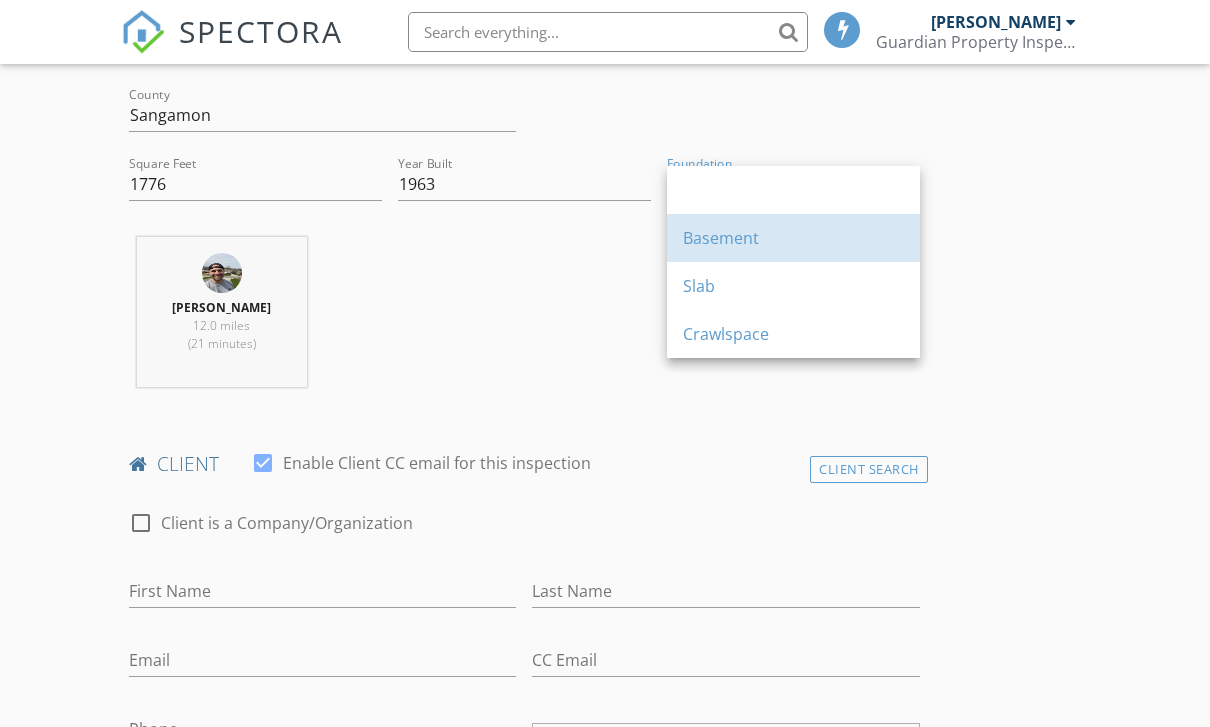 click on "Basement" at bounding box center [793, 238] 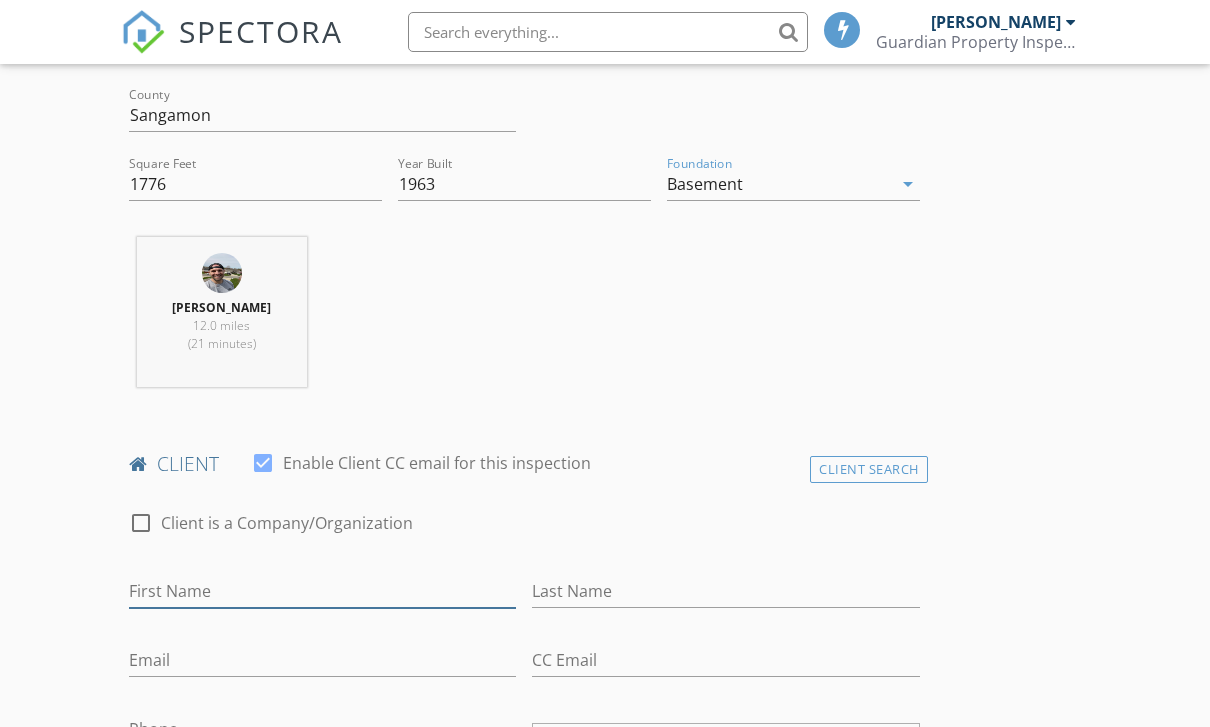 click on "First Name" at bounding box center [322, 591] 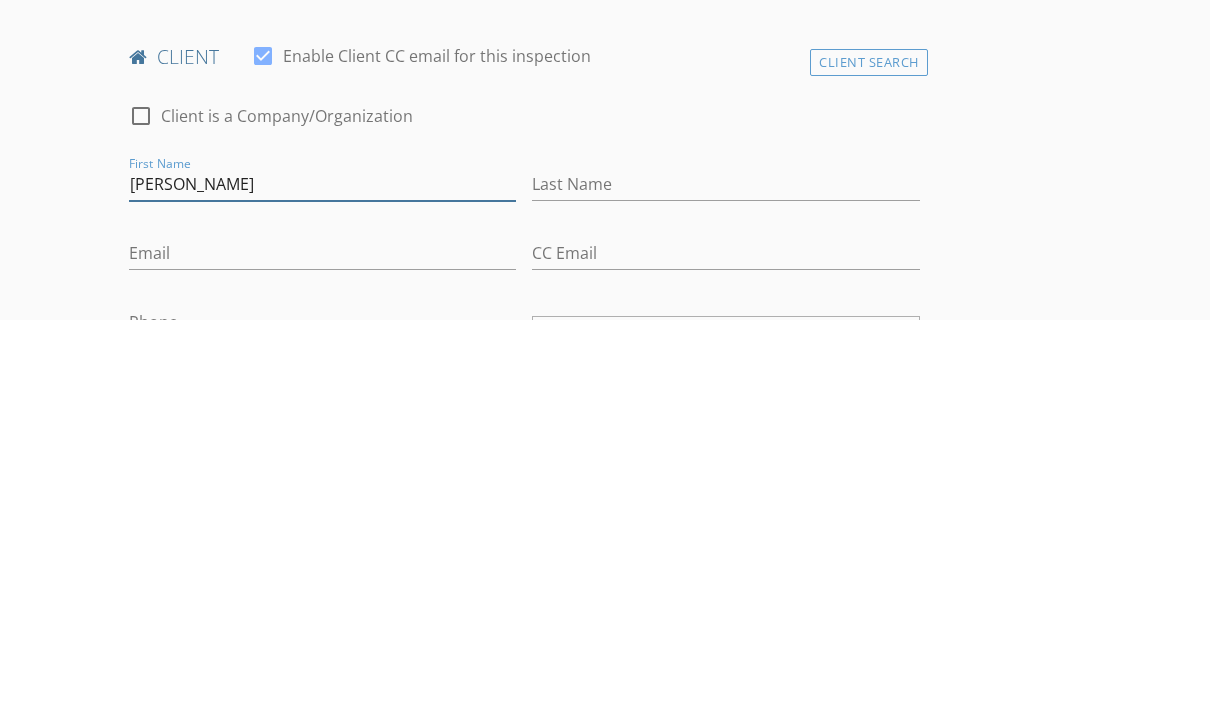 type on "Sara" 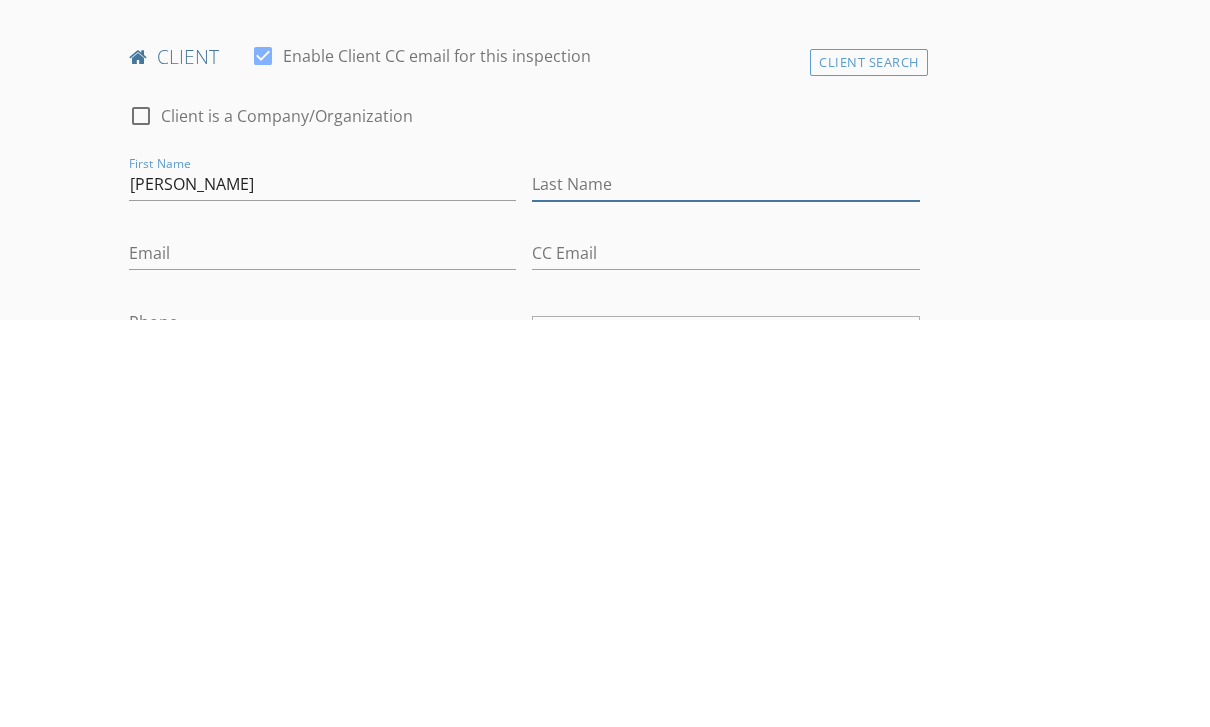 click on "Last Name" at bounding box center [725, 591] 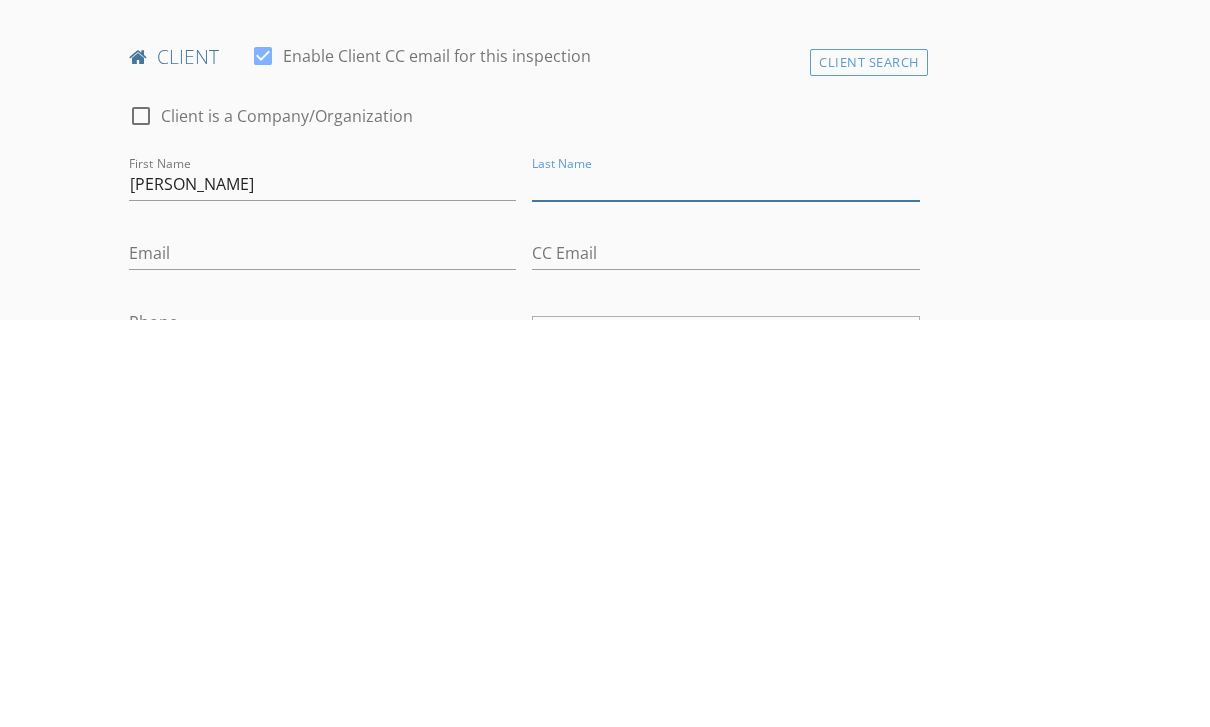 type on "O" 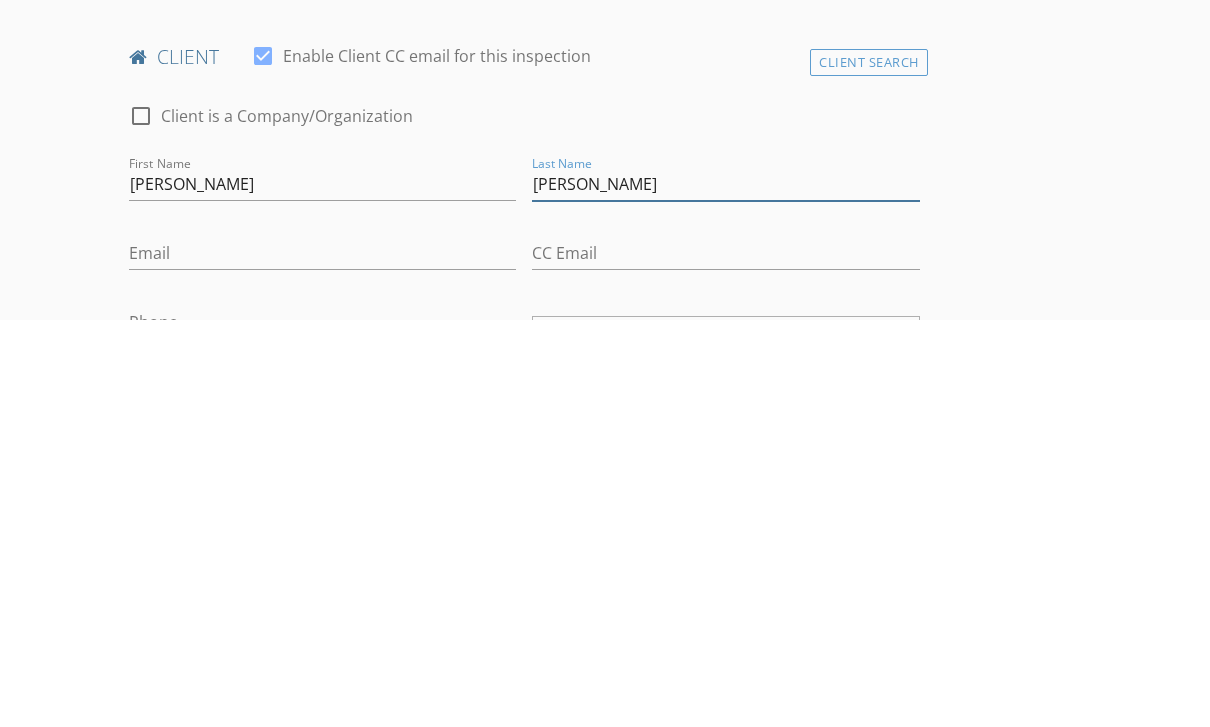 type on "Poole" 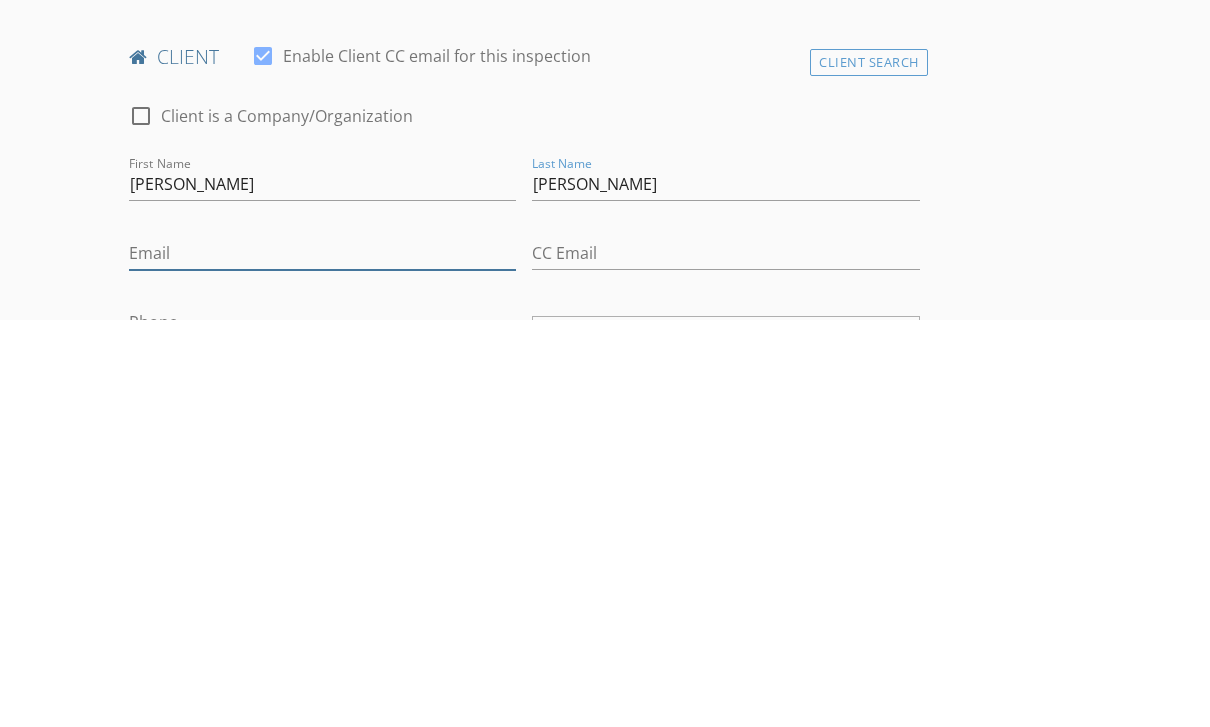 click on "Email" at bounding box center [322, 660] 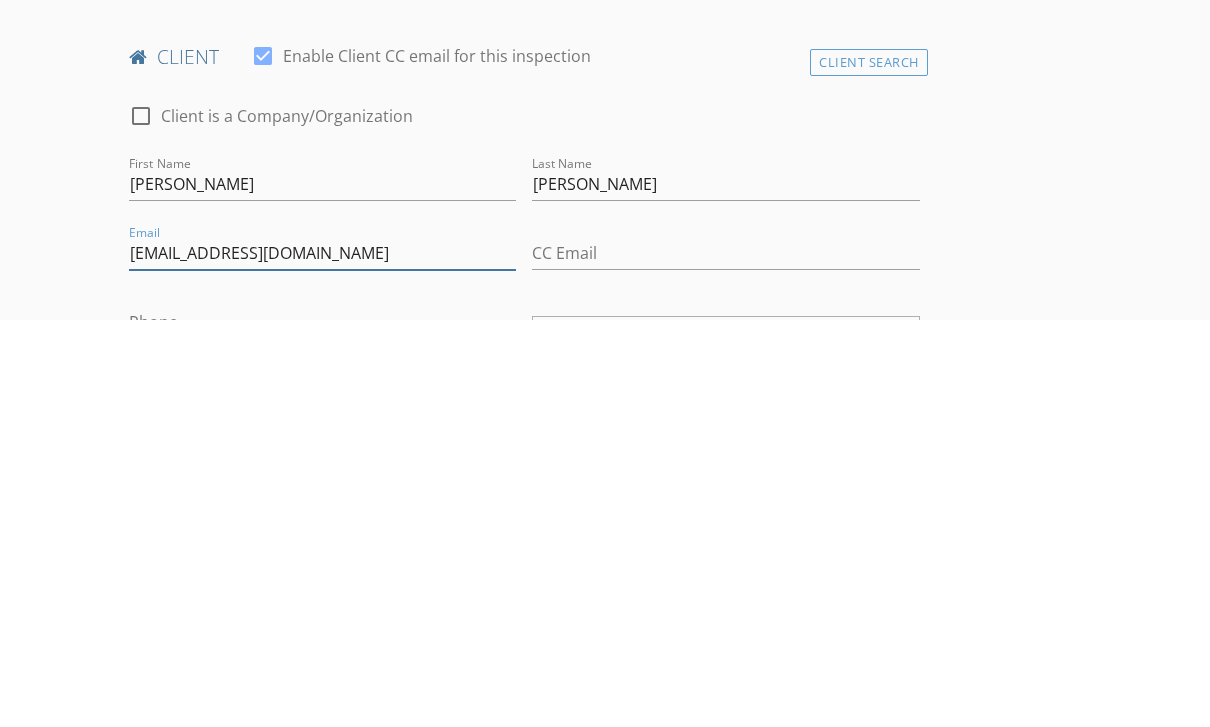 type on "Spoole3637@gmail.com" 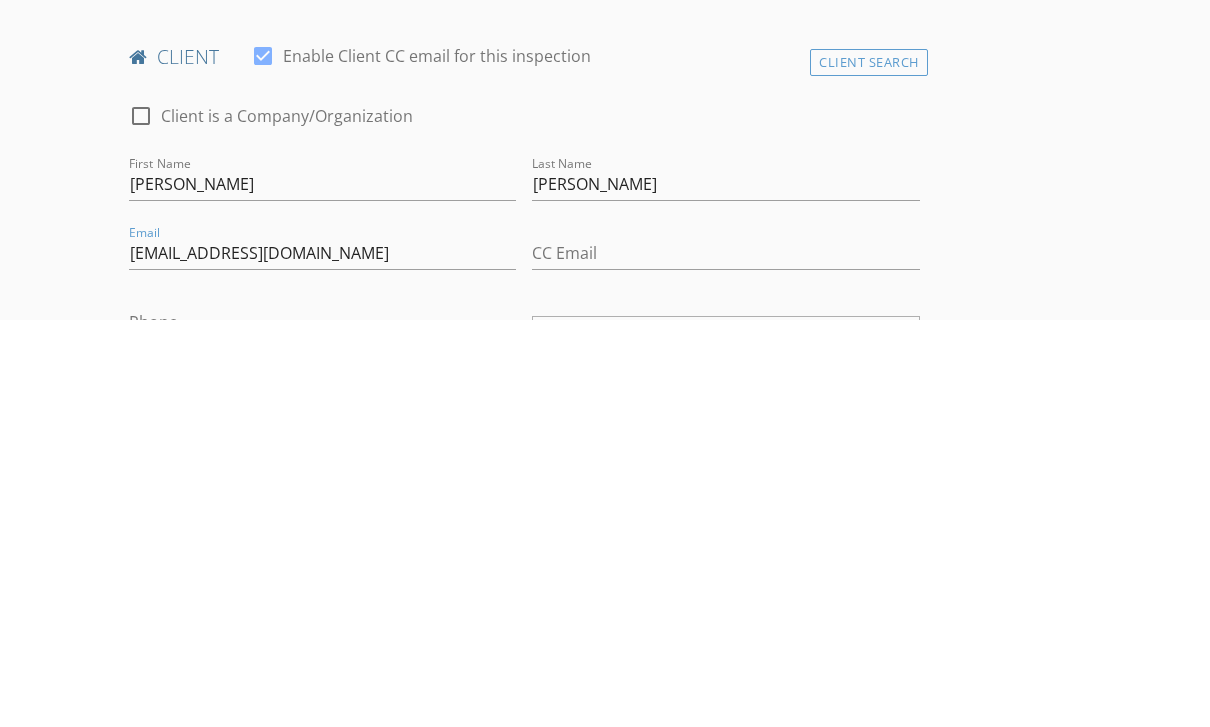 click on "Phone" at bounding box center [322, 729] 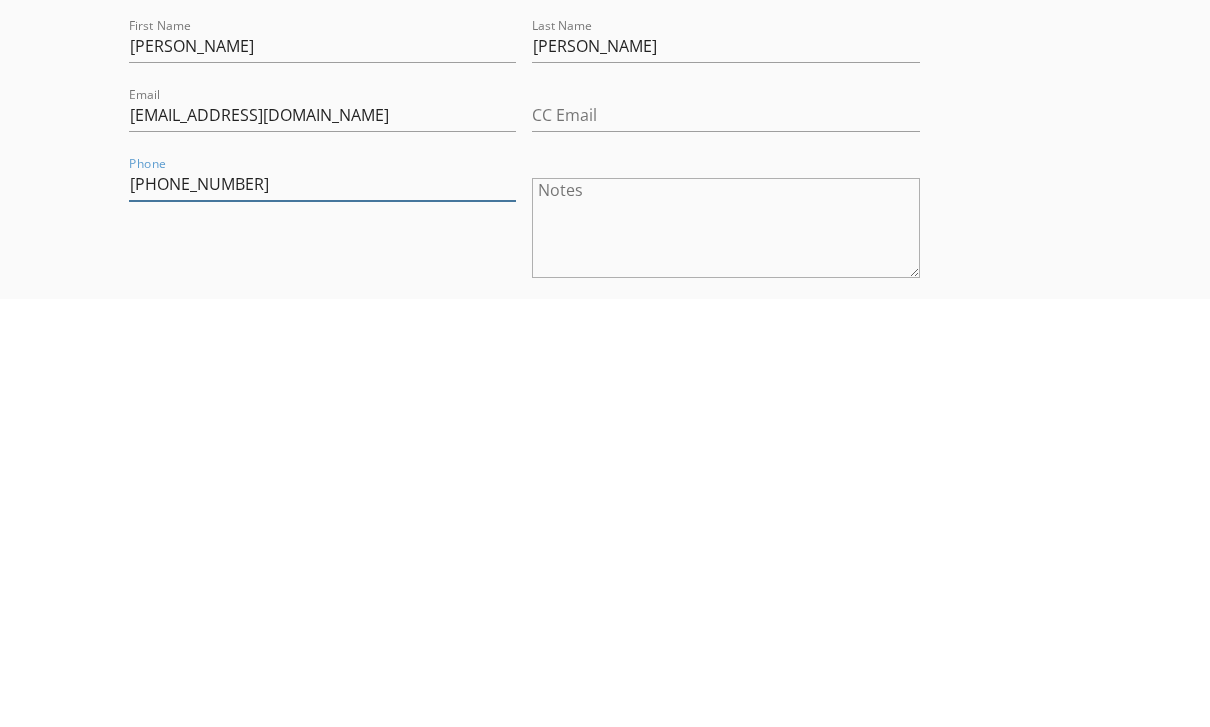 type on "217-502-9045" 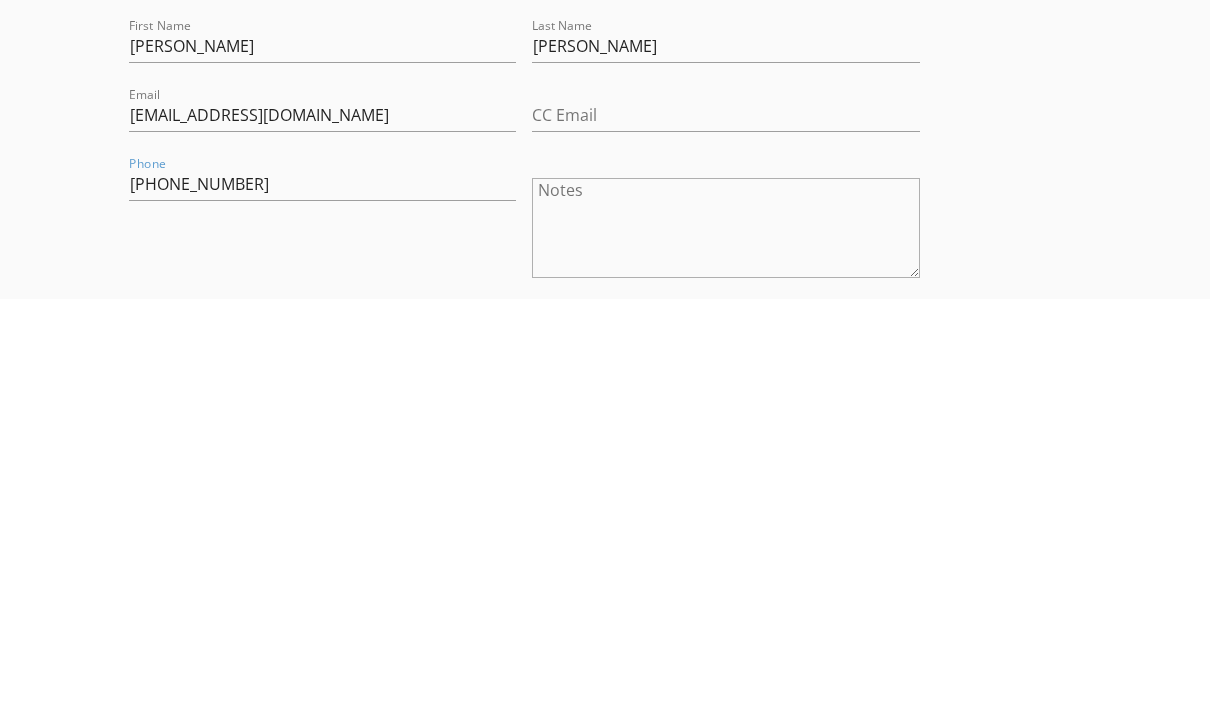 click on "check_box_outline_blank Client is a Company/Organization     First Name Sara   Last Name Poole   Email Spoole3637@gmail.com   CC Email   Phone 217-502-9045           Notes   Private Notes" at bounding box center (524, 633) 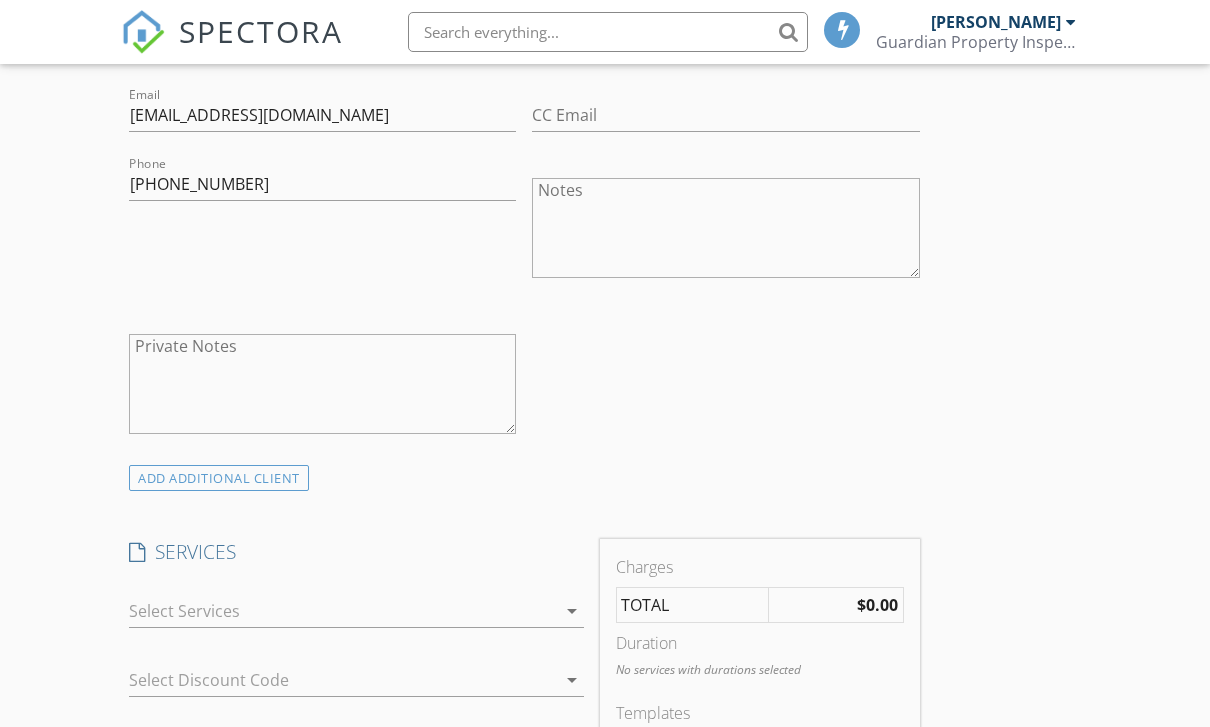 click at bounding box center [342, 611] 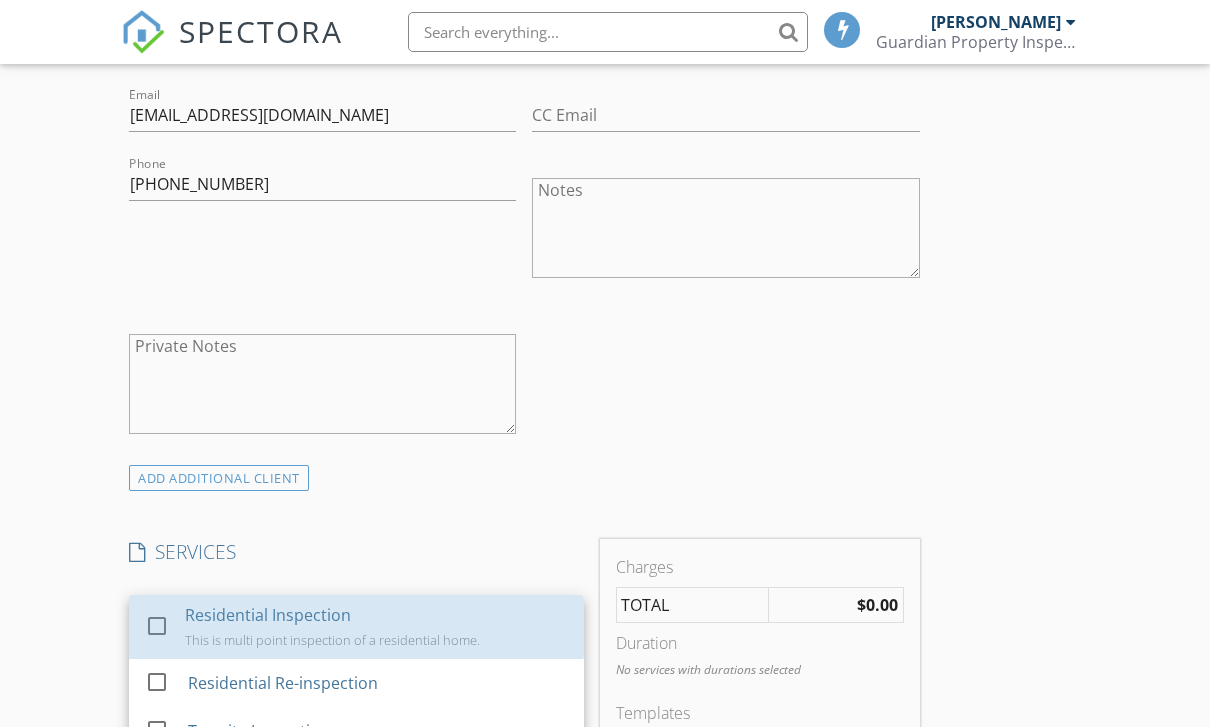 click on "Residential Inspection   This is multi point inspection of a residential home." at bounding box center (376, 627) 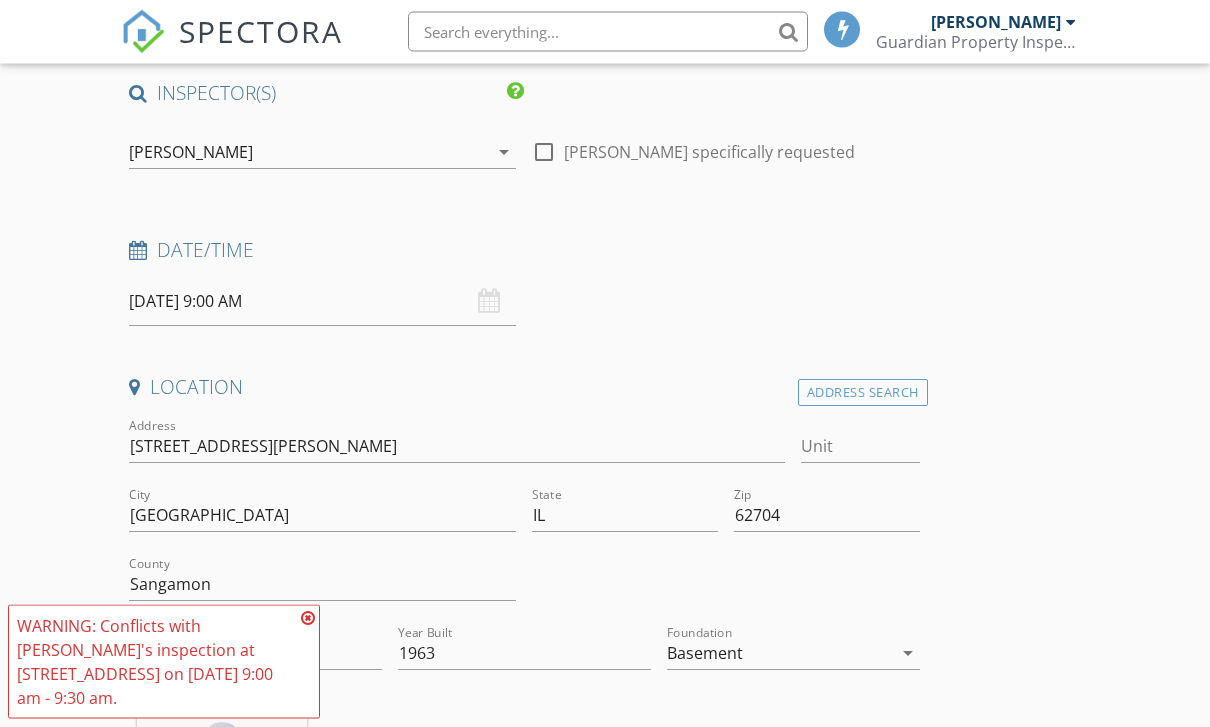 click on "07/10/2025 9:00 AM" at bounding box center [322, 302] 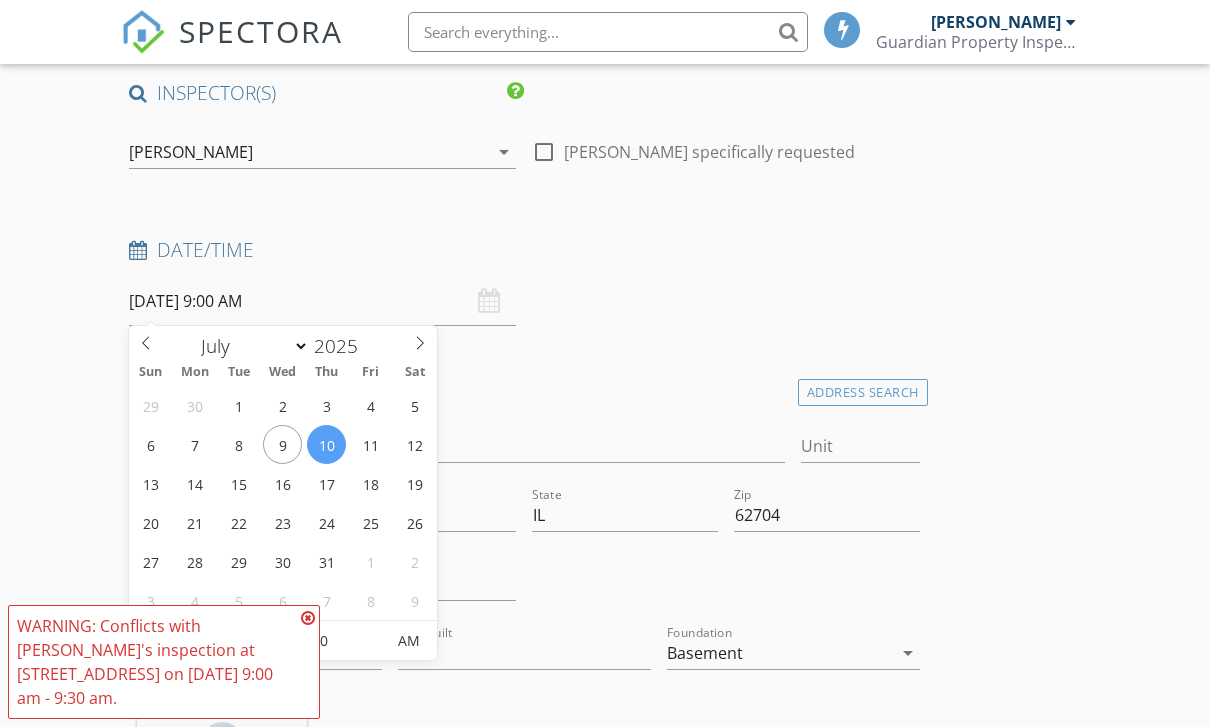 type on "07/15/2025 9:00 AM" 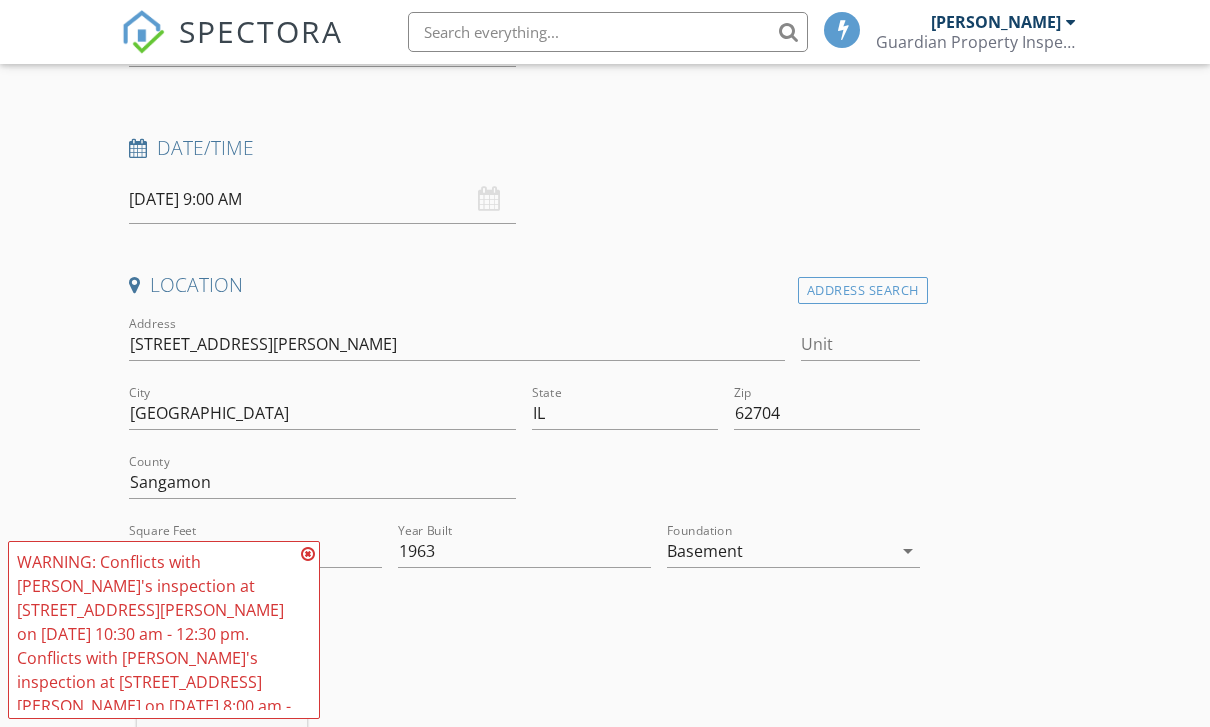 scroll, scrollTop: 274, scrollLeft: 0, axis: vertical 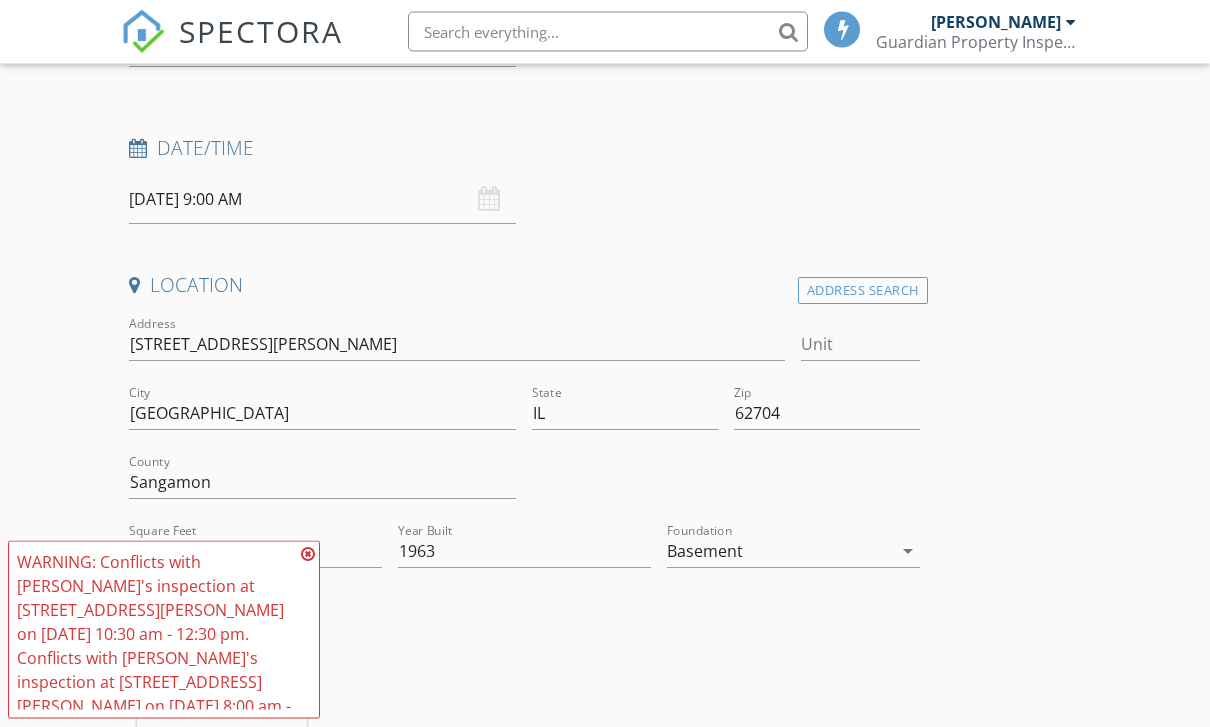 click on "07/15/2025 9:00 AM" at bounding box center (322, 200) 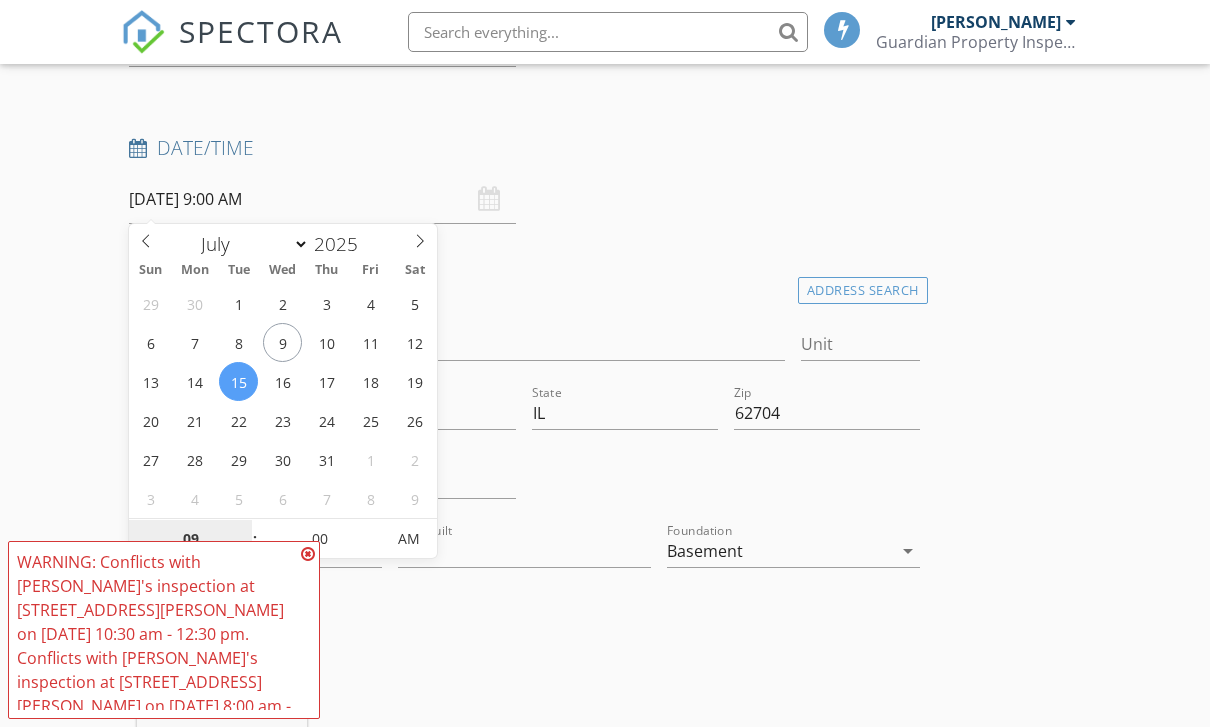 click on "09" at bounding box center [190, 540] 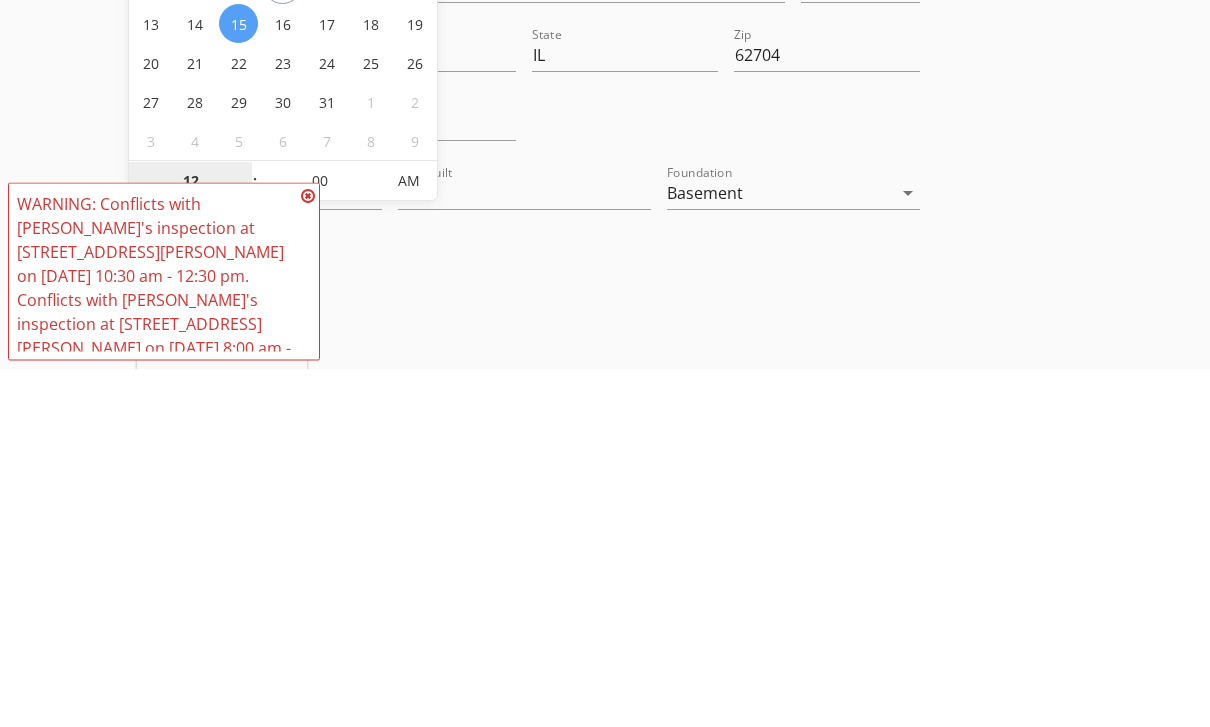type on "12" 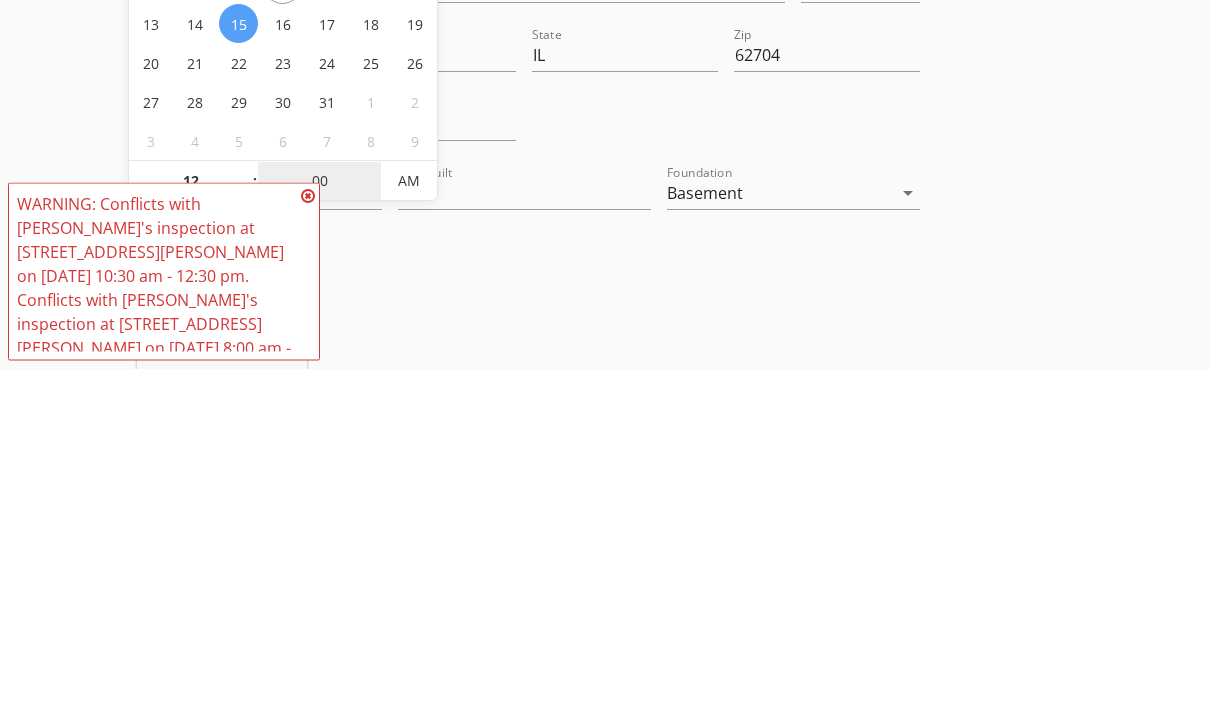click on "00" at bounding box center [319, 541] 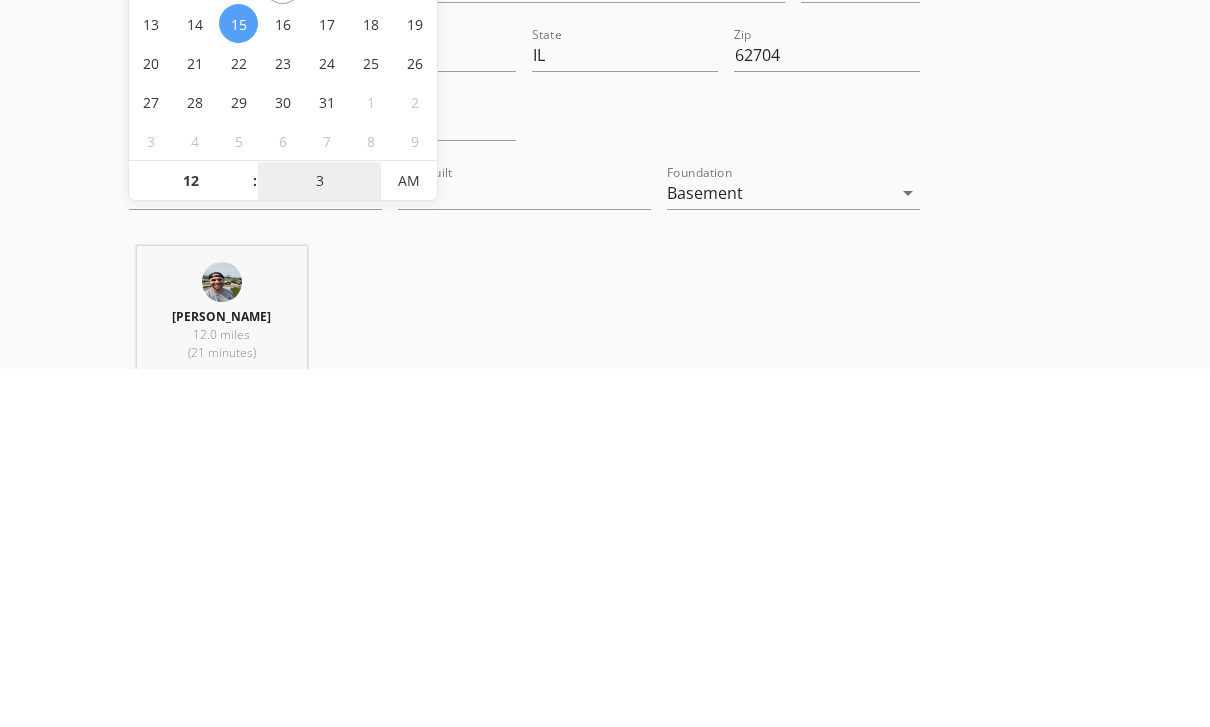type on "30" 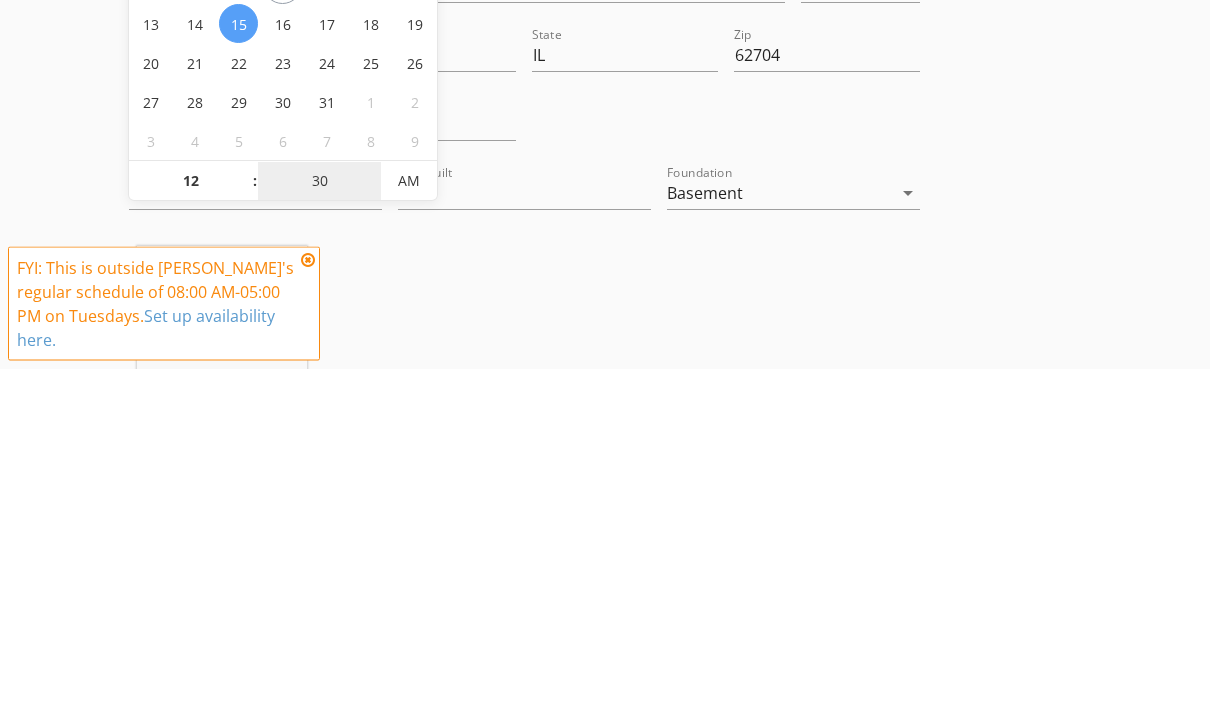 type on "07/15/2025 12:30 PM" 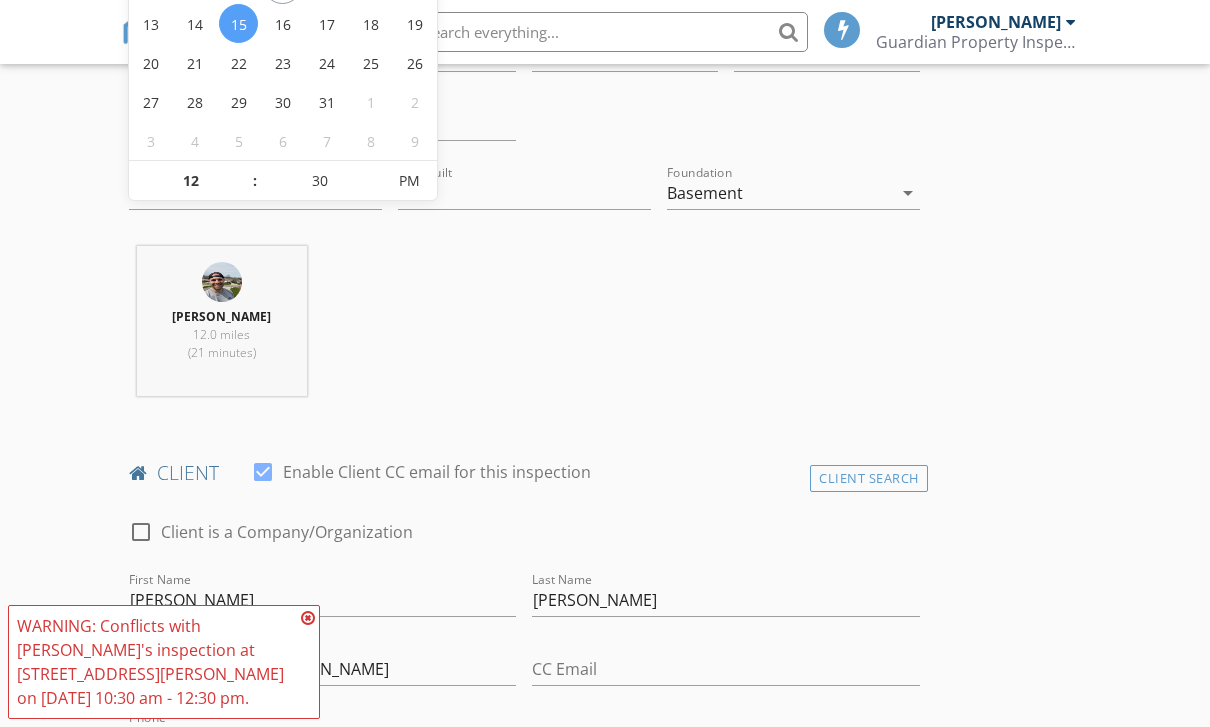 click on "INSPECTOR(S)
check_box   Zac Camille   PRIMARY   Zac Camille arrow_drop_down   check_box_outline_blank Zac Camille specifically requested
Date/Time
07/15/2025 12:30 PM
Location
Address Search       Address 536 Stange Ave   Unit   City Springfield   State IL   Zip 62704   County Sangamon     Square Feet 1776   Year Built 1963   Foundation Basement arrow_drop_down     Zac Camille     12.0 miles     (21 minutes)
client
check_box Enable Client CC email for this inspection   Client Search     check_box_outline_blank Client is a Company/Organization     First Name Sara   Last Name Poole   Email Spoole3637@gmail.com   CC Email   Phone 217-502-9045           Notes   Private Notes
ADD ADDITIONAL client
SERVICES
check_box   Residential Inspection   check_box_outline_blank" at bounding box center [605, 1282] 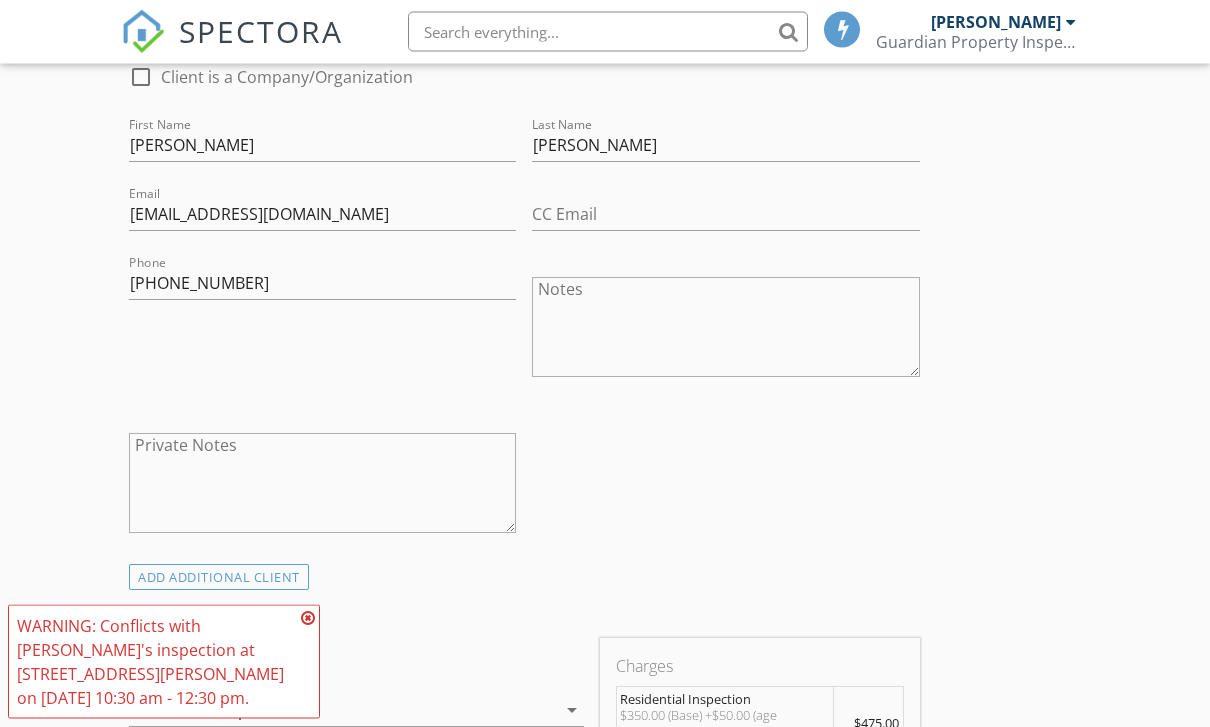 click at bounding box center (308, 618) 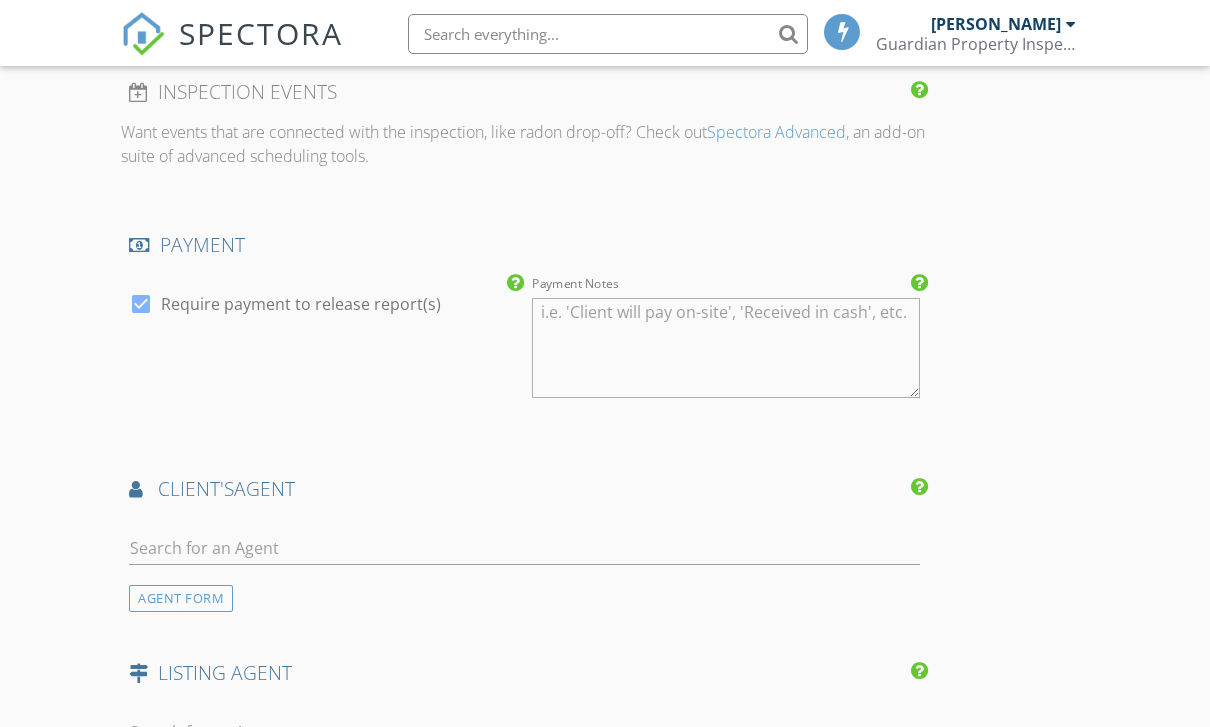 scroll, scrollTop: 2087, scrollLeft: 0, axis: vertical 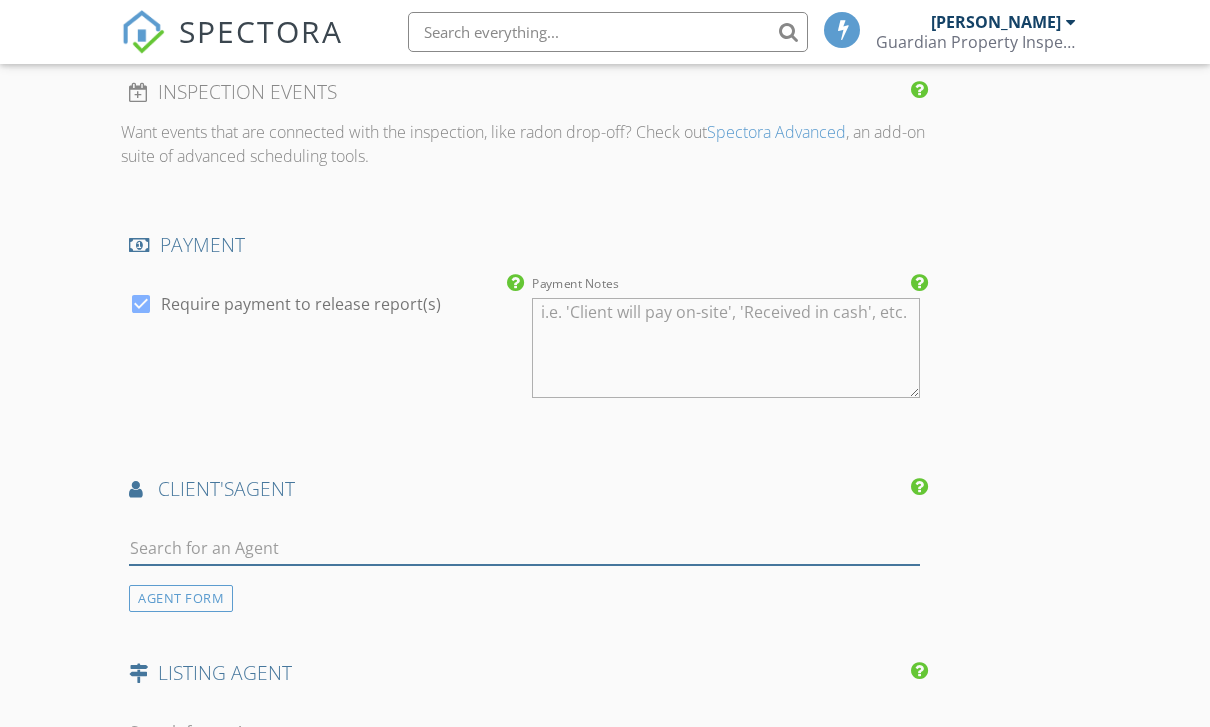 click at bounding box center [524, 548] 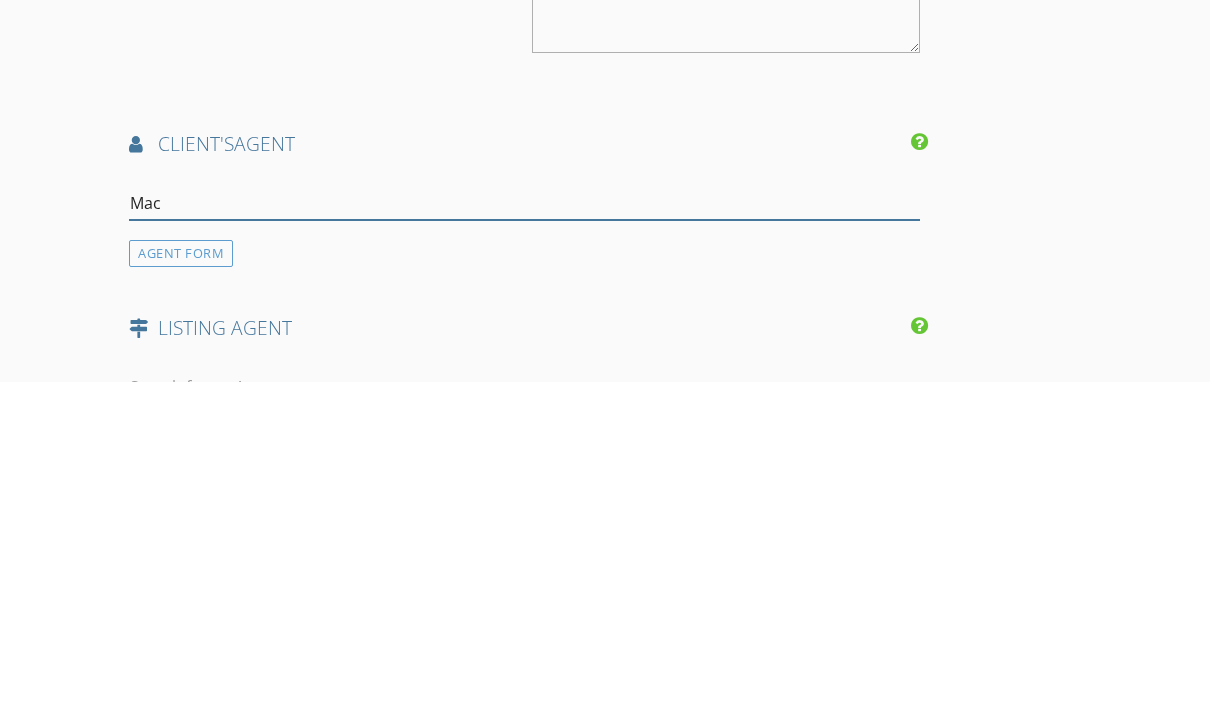 type on "Mack" 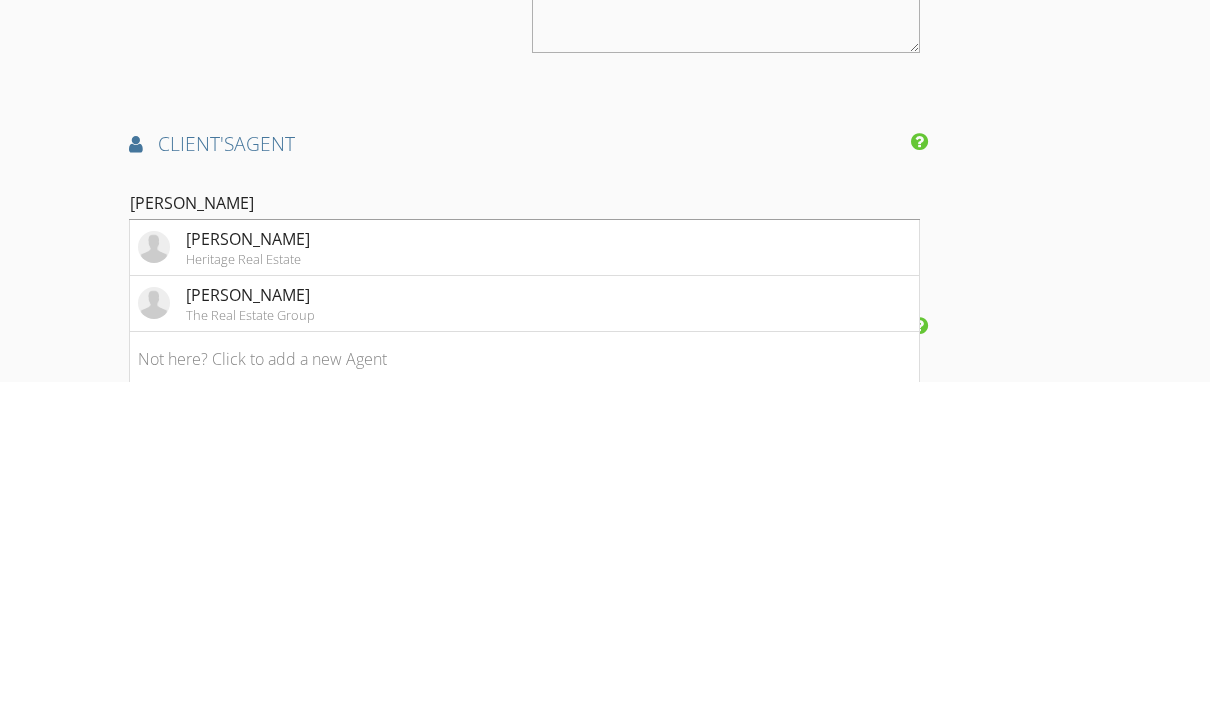 click on "Mackenzie Montgomery
The Real Estate Group" at bounding box center (524, 649) 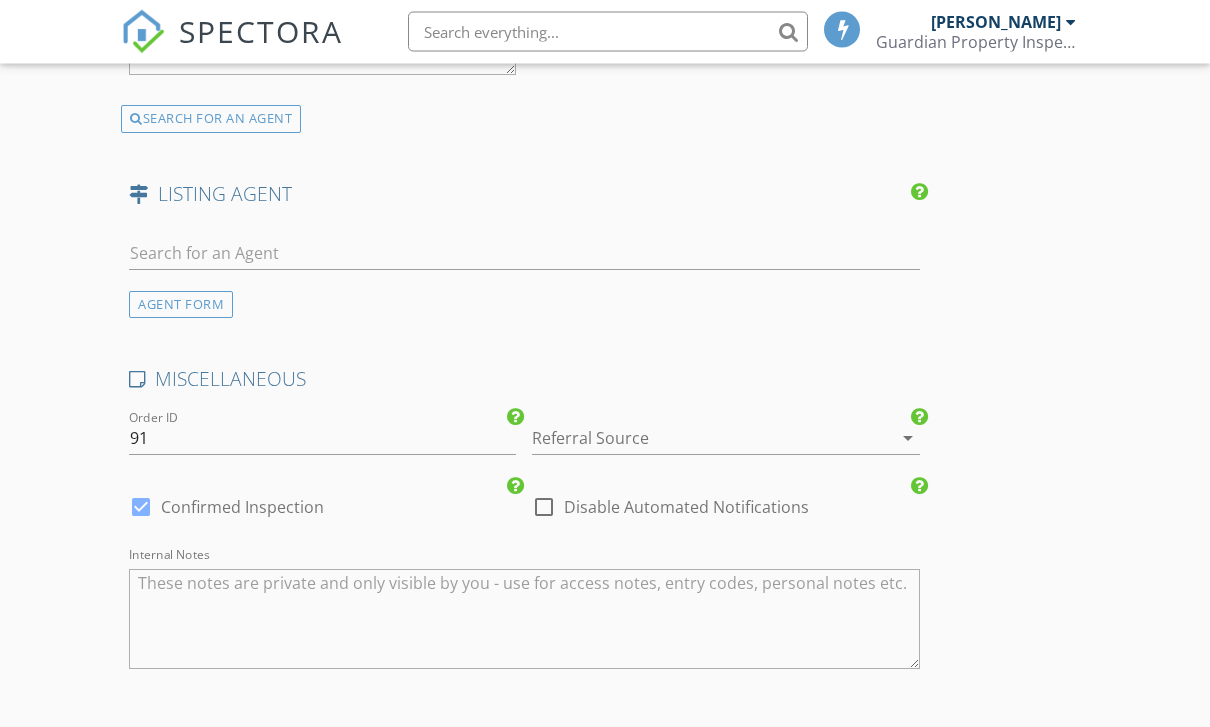 scroll, scrollTop: 3266, scrollLeft: 0, axis: vertical 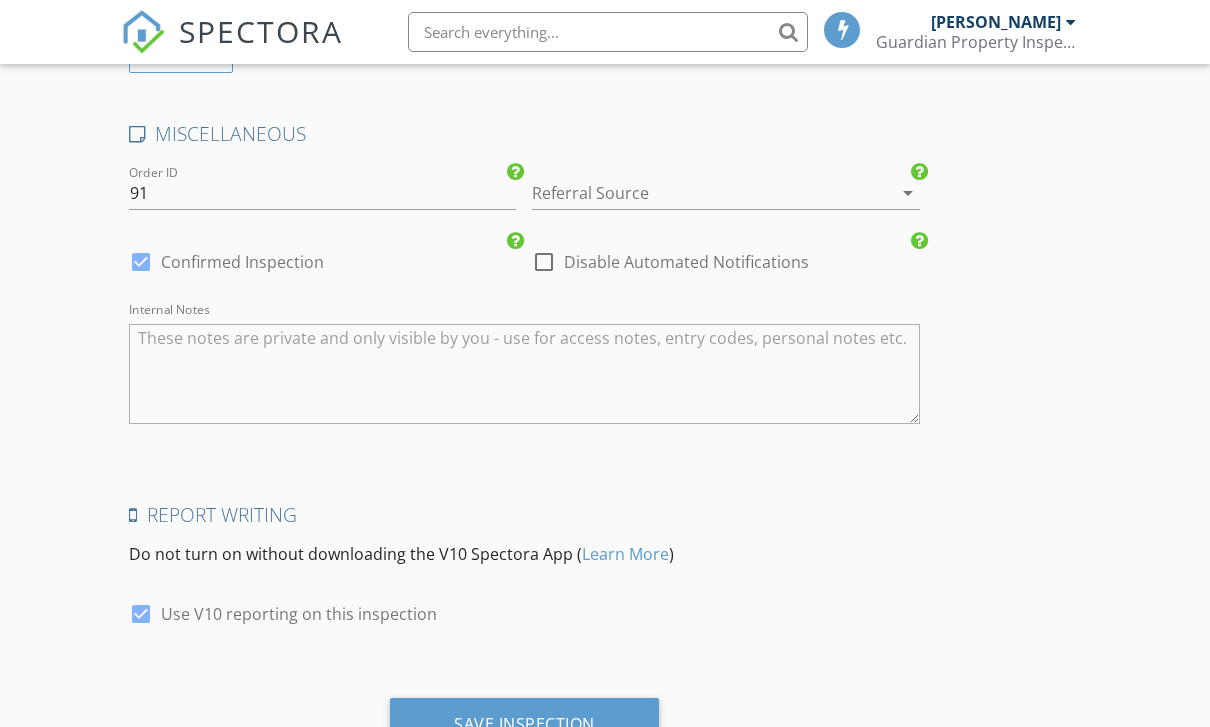 click on "Save Inspection" at bounding box center [524, 724] 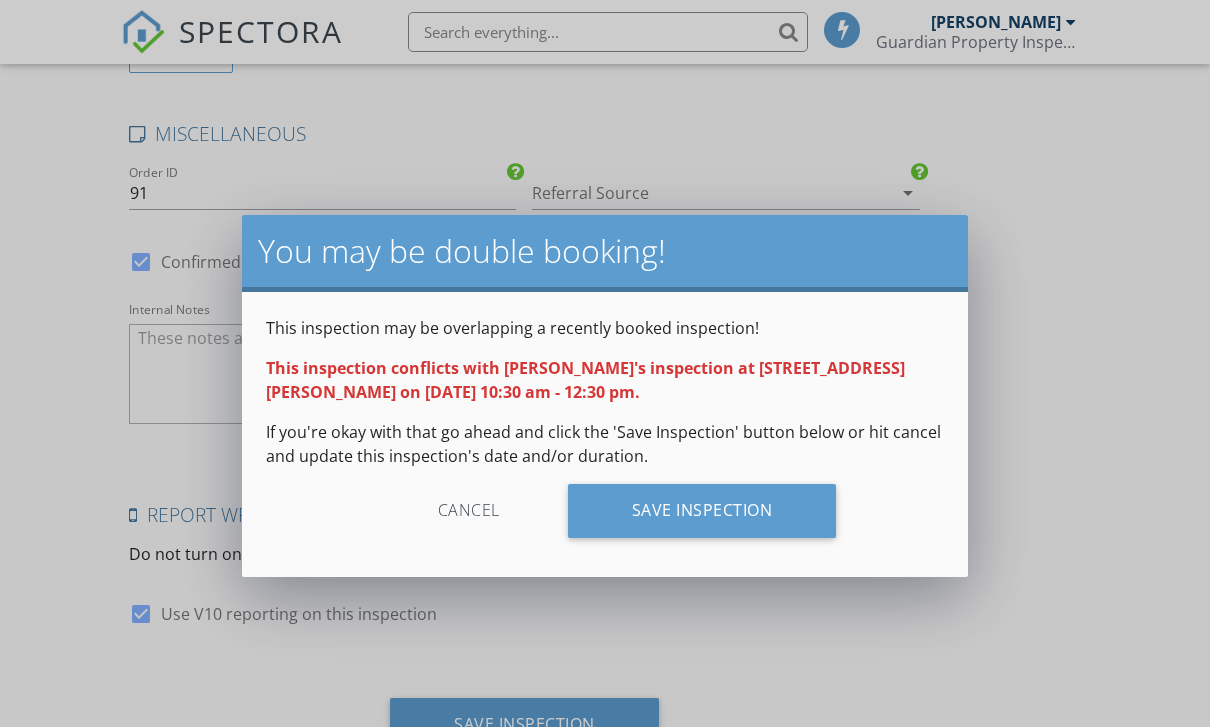 click on "Save Inspection" at bounding box center (702, 511) 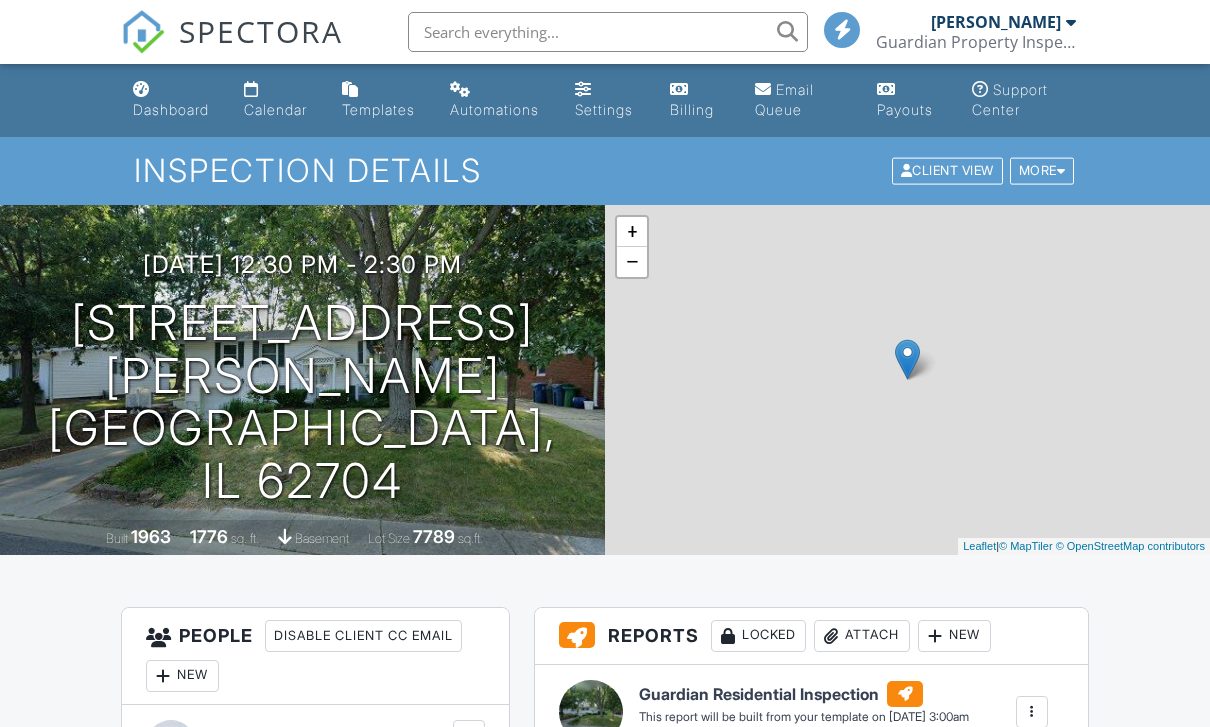 scroll, scrollTop: 0, scrollLeft: 0, axis: both 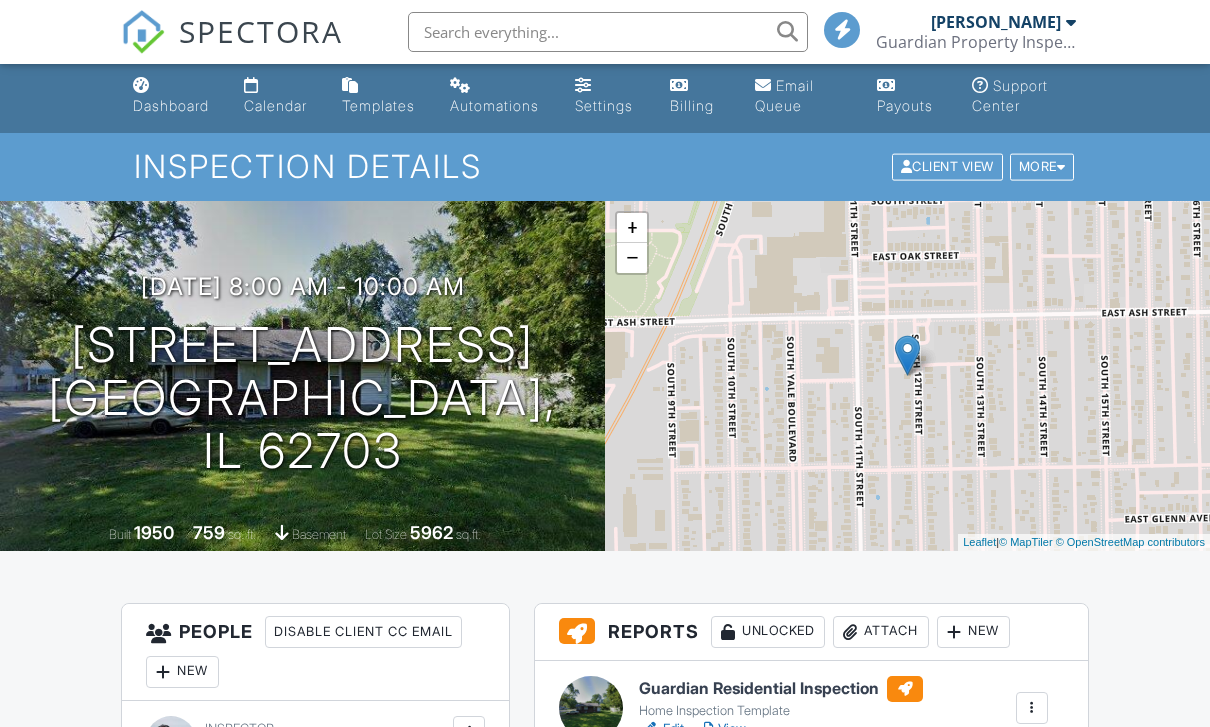 click on "More" at bounding box center (1042, 167) 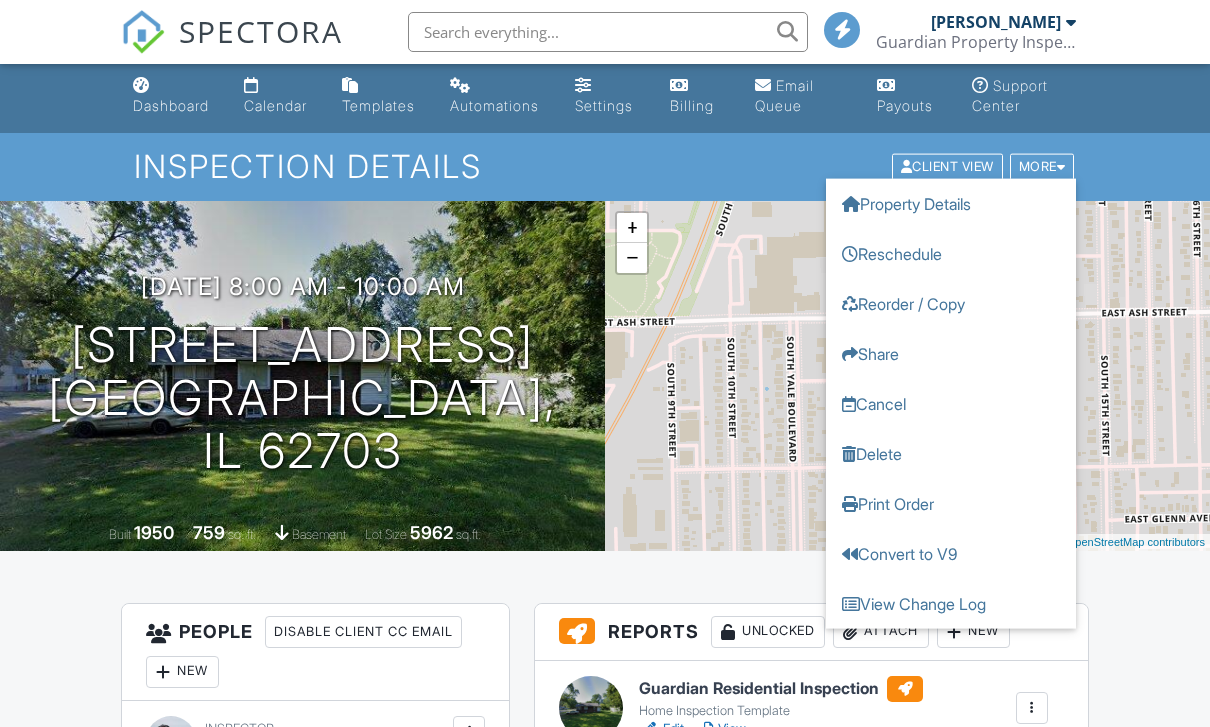 click on "More" at bounding box center (1042, 167) 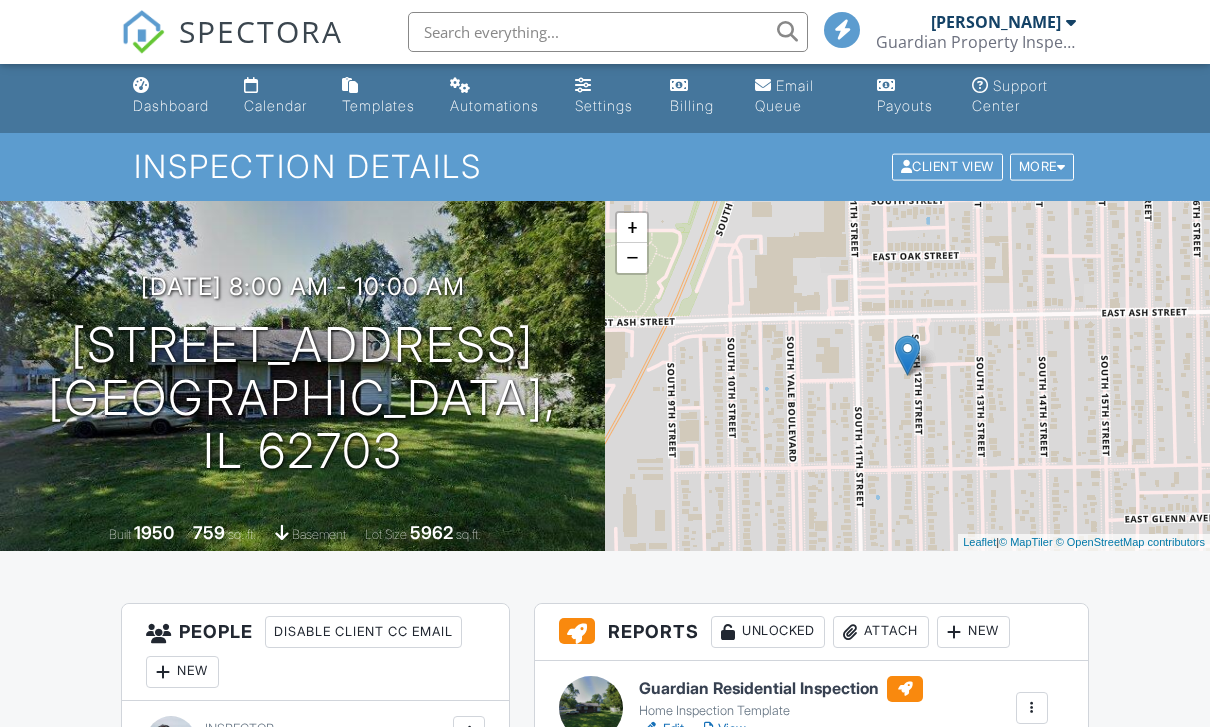 click on "More" at bounding box center [1042, 167] 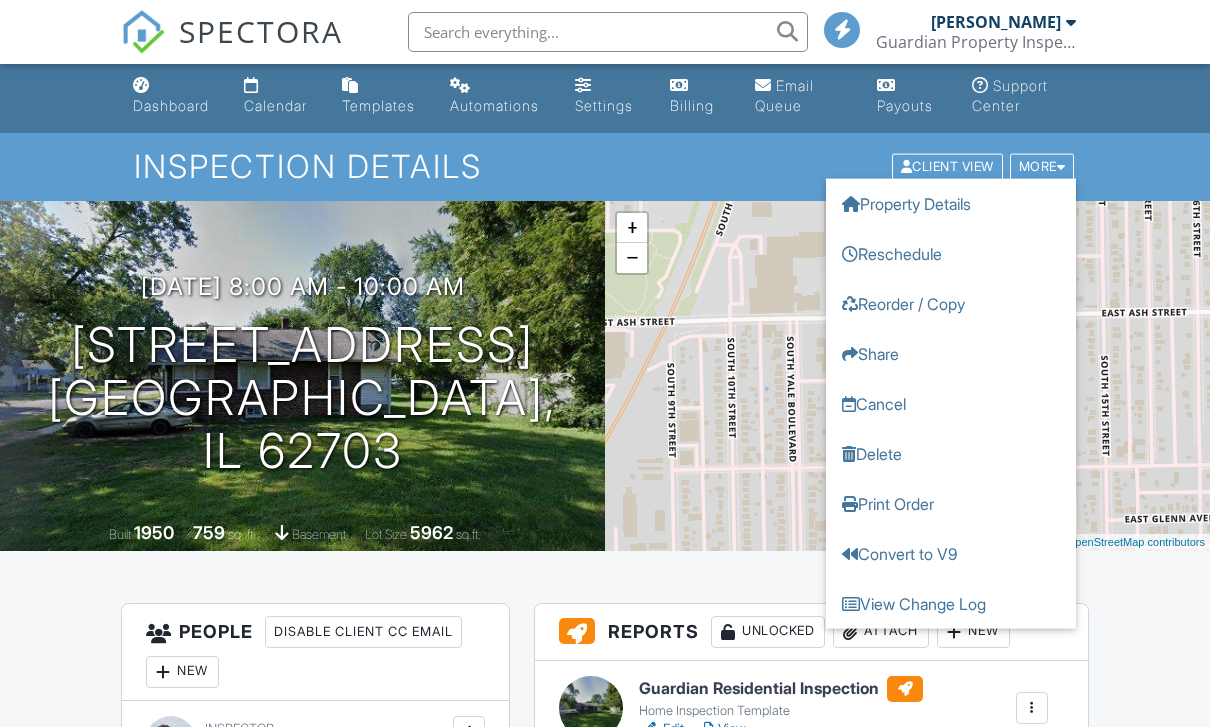 click on "Reschedule" at bounding box center [951, 254] 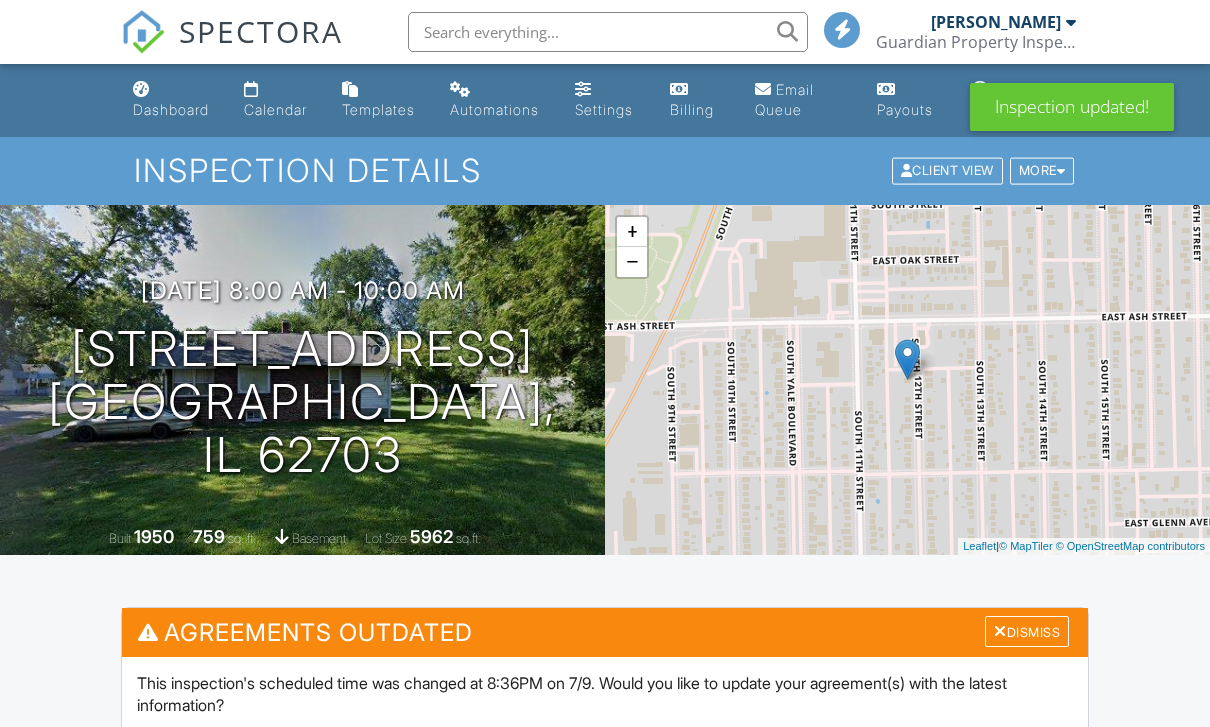 scroll, scrollTop: 0, scrollLeft: 0, axis: both 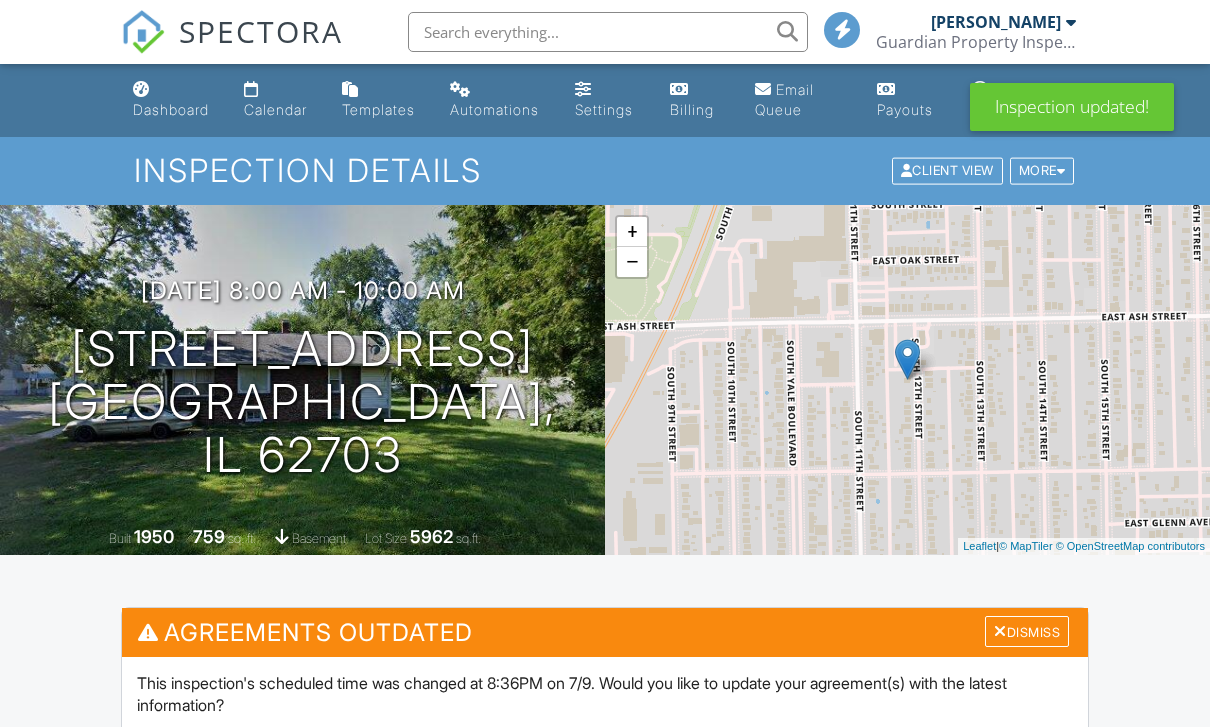 click on "Dismiss" at bounding box center (1027, 631) 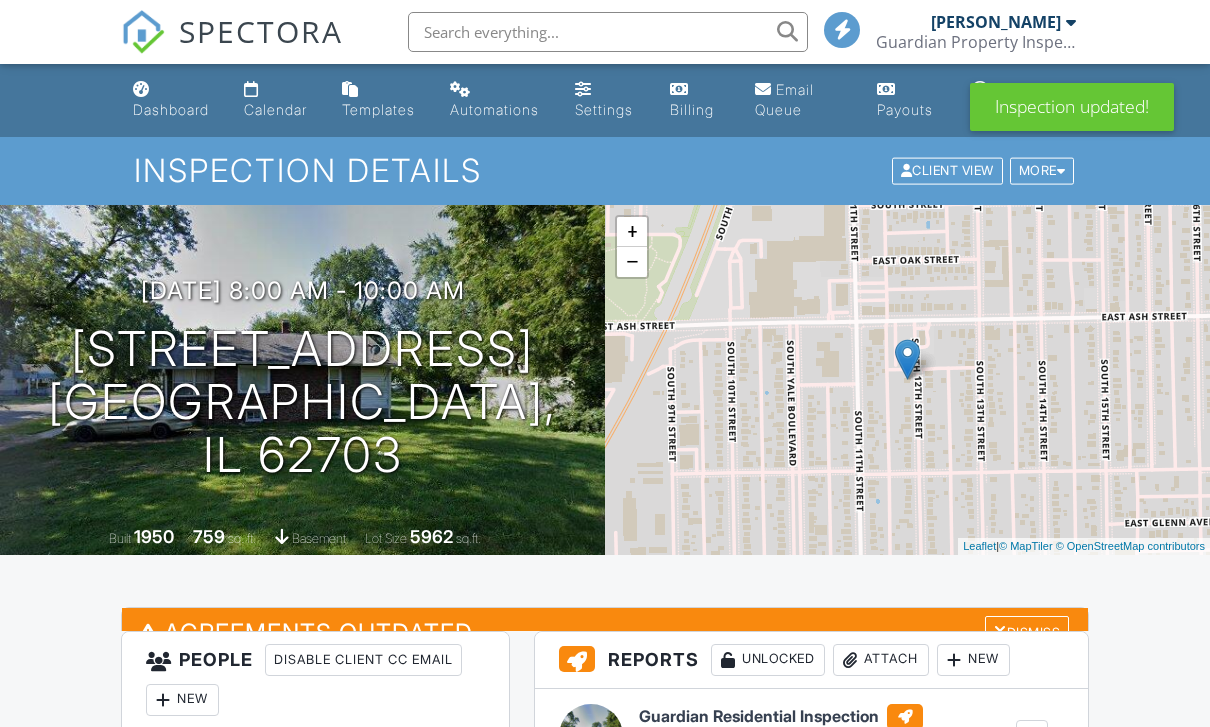 click on "Reports
Unlocked
Attach
New" at bounding box center (811, 660) 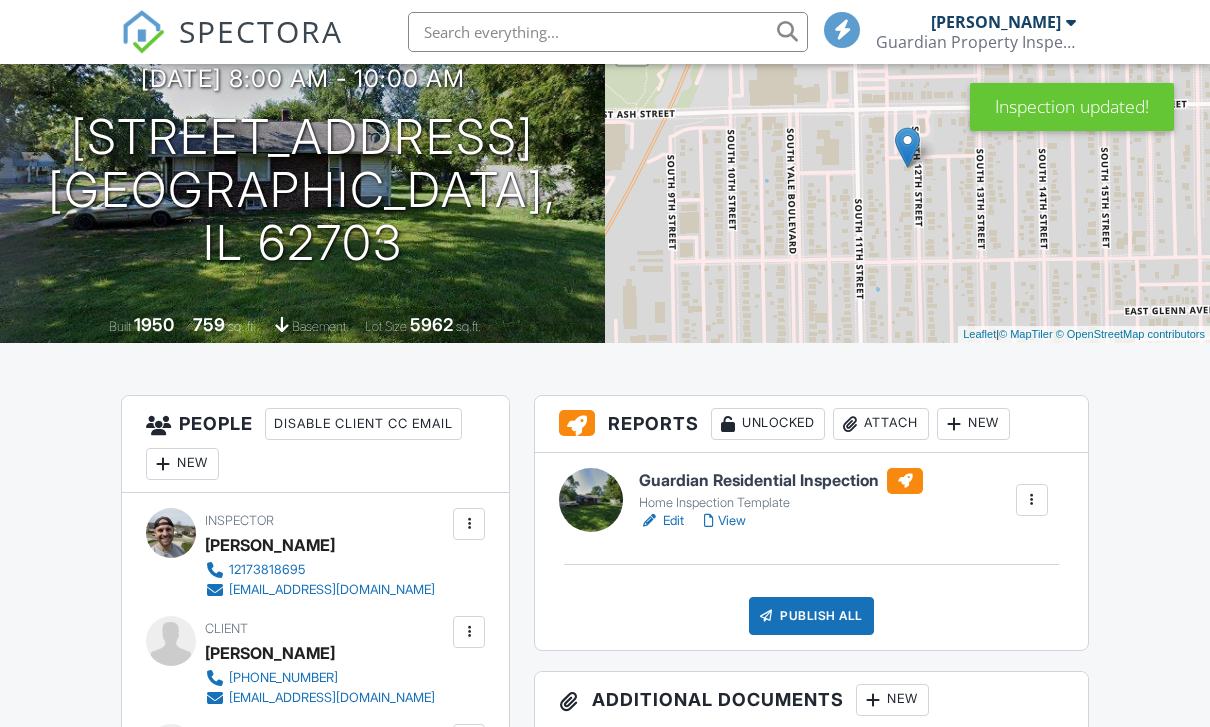 scroll, scrollTop: 0, scrollLeft: 0, axis: both 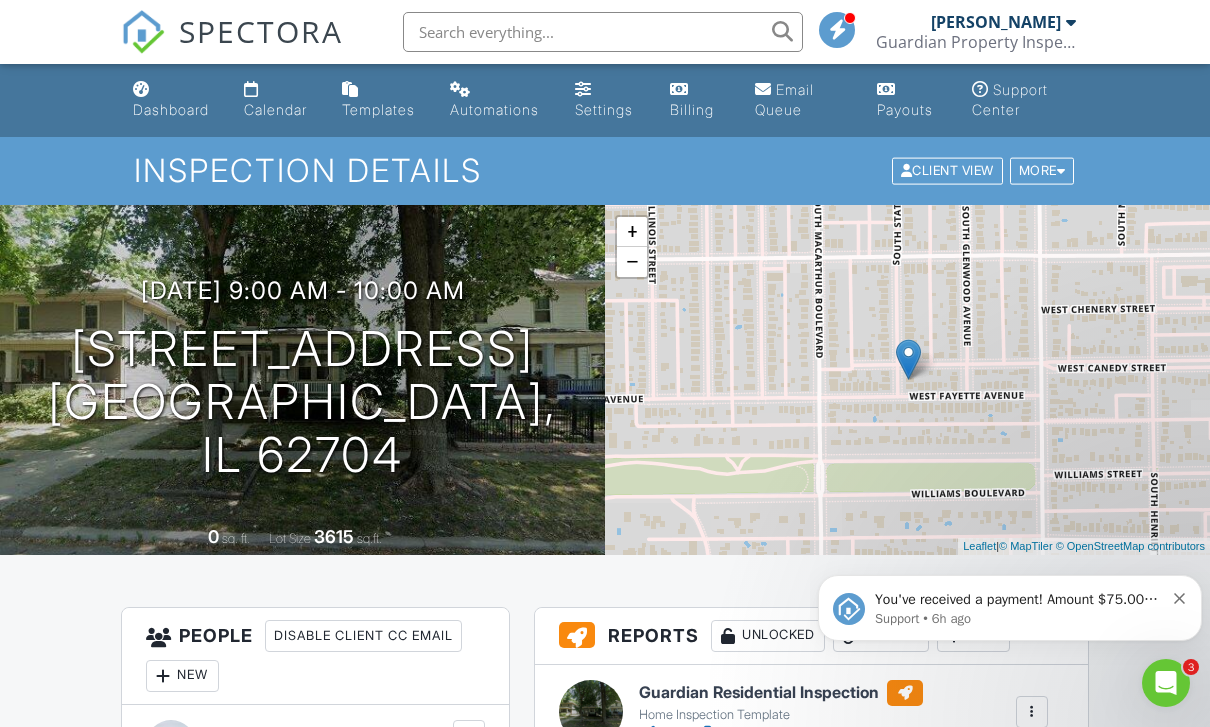 click on "More" at bounding box center (1042, 171) 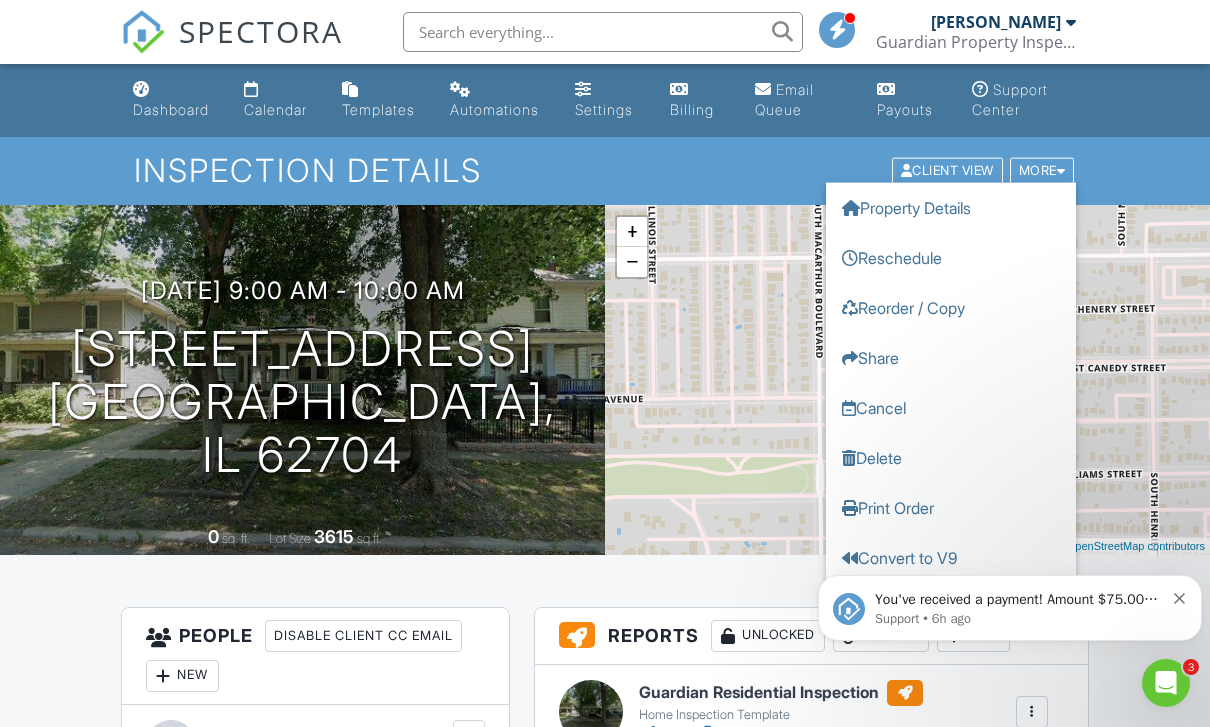 click on "Dashboard" at bounding box center [171, 109] 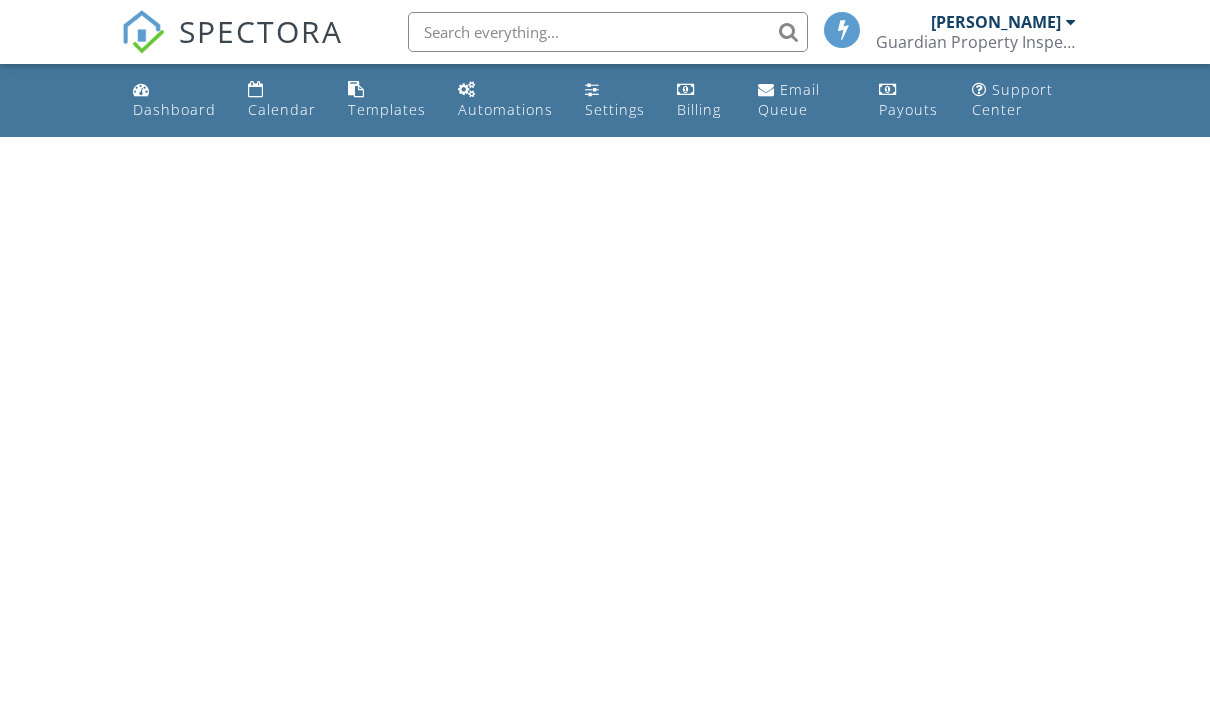 scroll, scrollTop: 0, scrollLeft: 0, axis: both 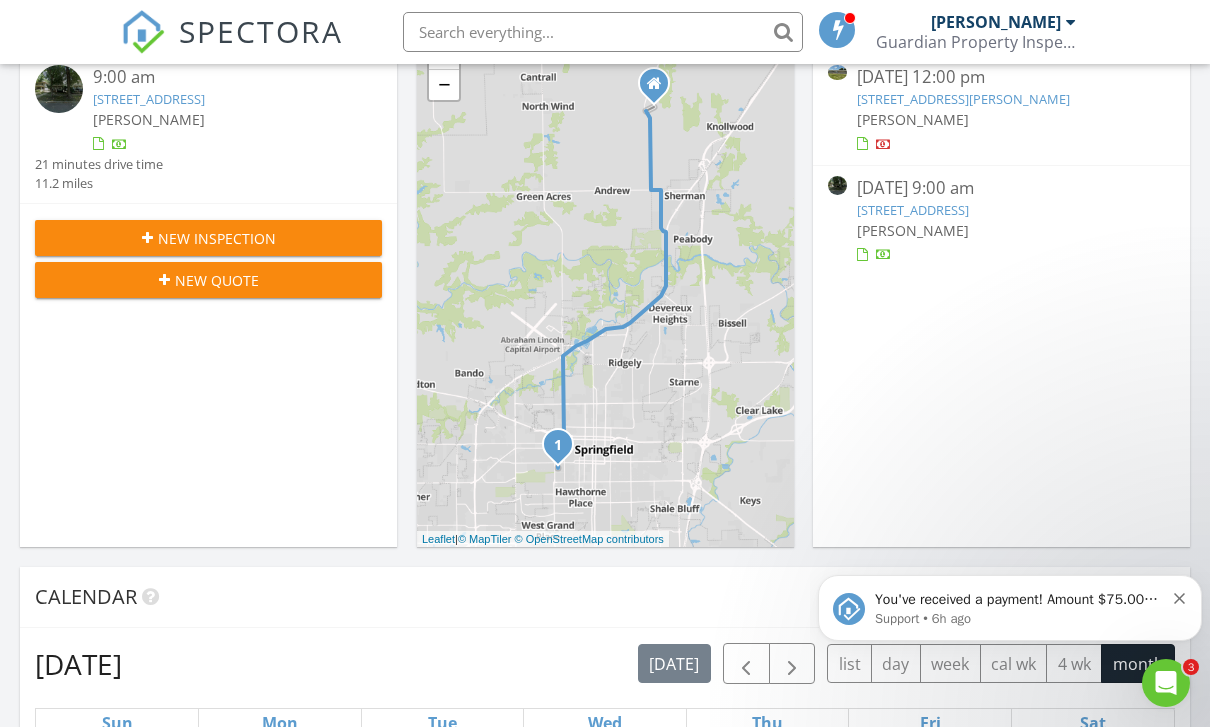 click on "You've received a payment!  Amount  $75.00  Fee  $0.00  Net  $75.00  Transaction #  pi_3Rj3TpK7snlDGpRF1vF77eTX  Inspection  [STREET_ADDRESS] Payouts to your bank or debit card occur on a daily basis. Each payment usually takes two business days to process. You can view your pending payout amount here. If you have any questions reach out on our chat bubble at [DOMAIN_NAME]." at bounding box center (1019, 600) 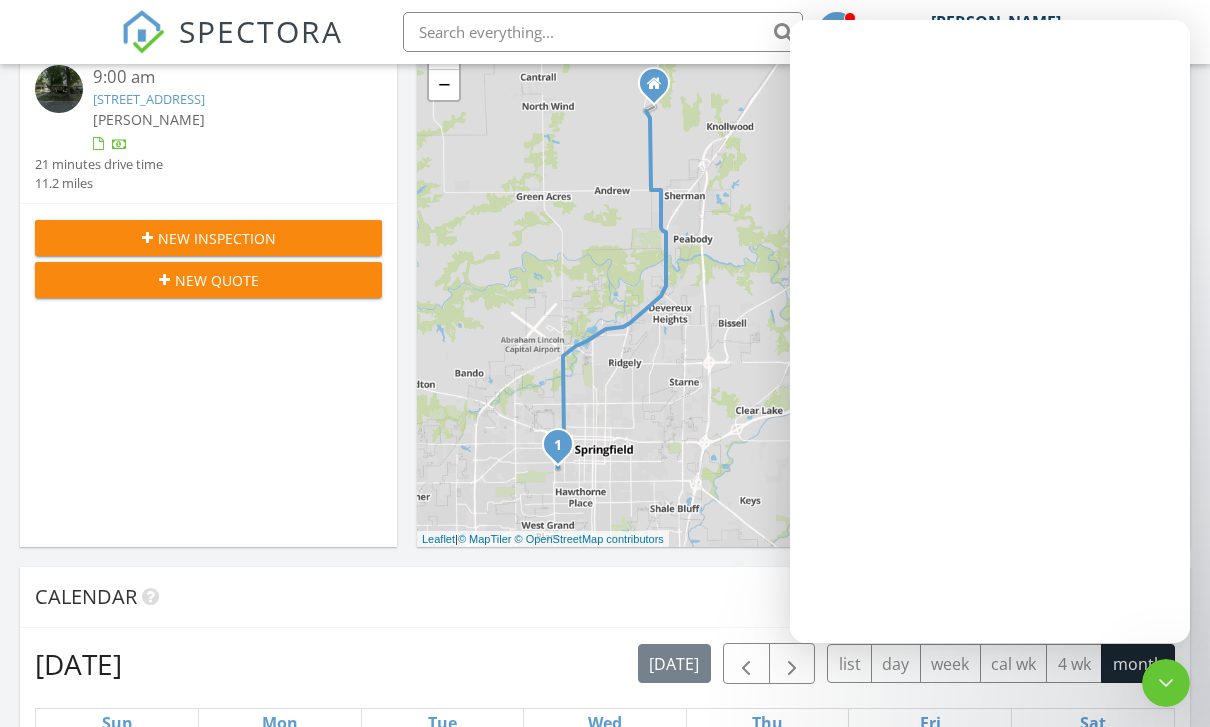 scroll, scrollTop: 0, scrollLeft: 0, axis: both 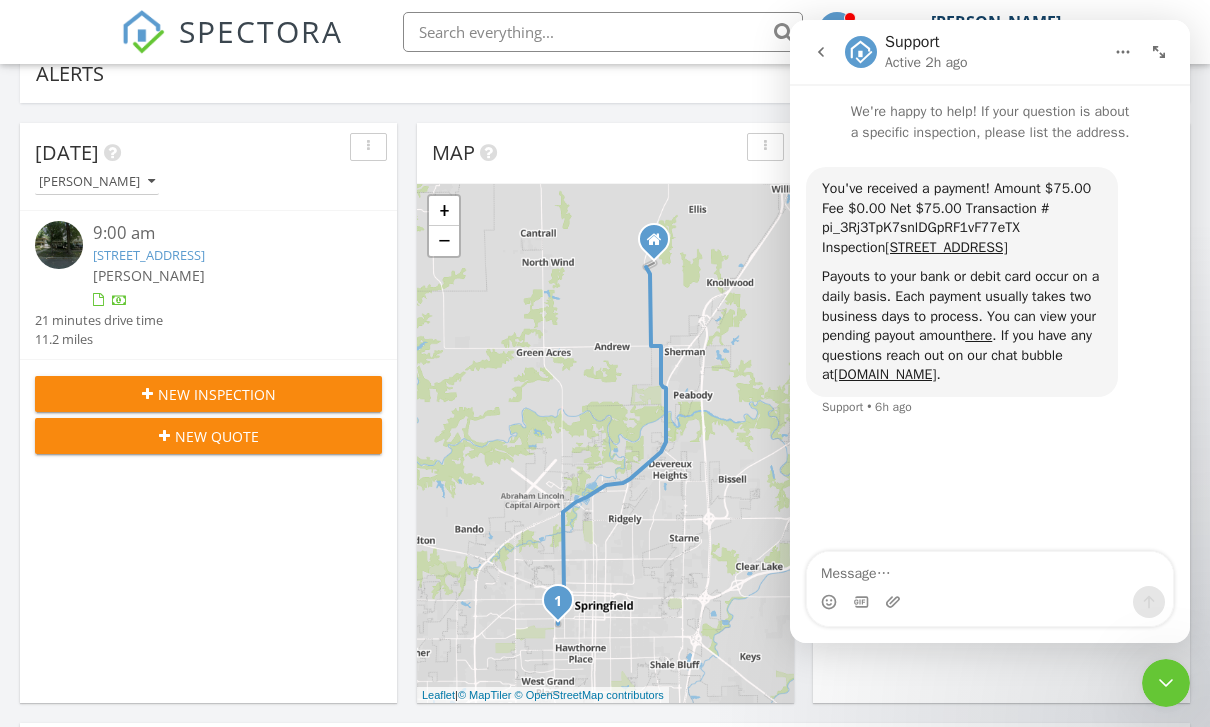 click on "Today
Zac Camille
9:00 am
904 S State St, Springfield, IL 62704
Zac Camille
21 minutes drive time   11.2 miles       New Inspection     New Quote" at bounding box center (208, 413) 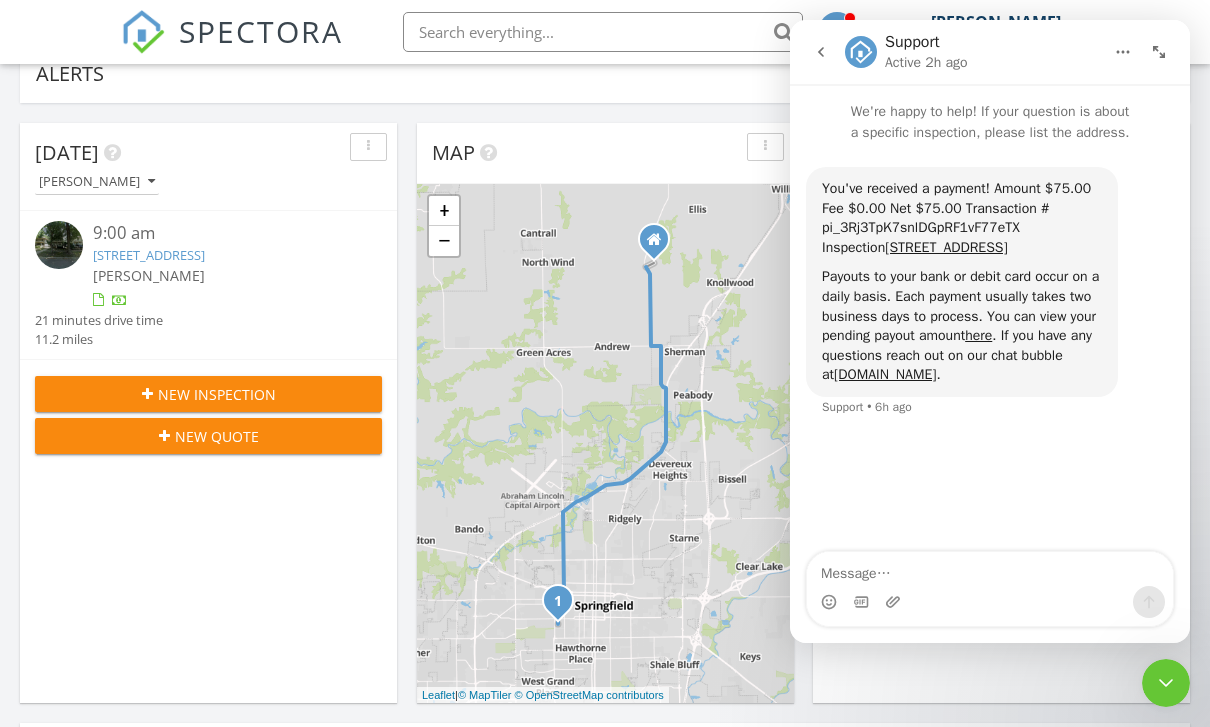 click at bounding box center [1166, 683] 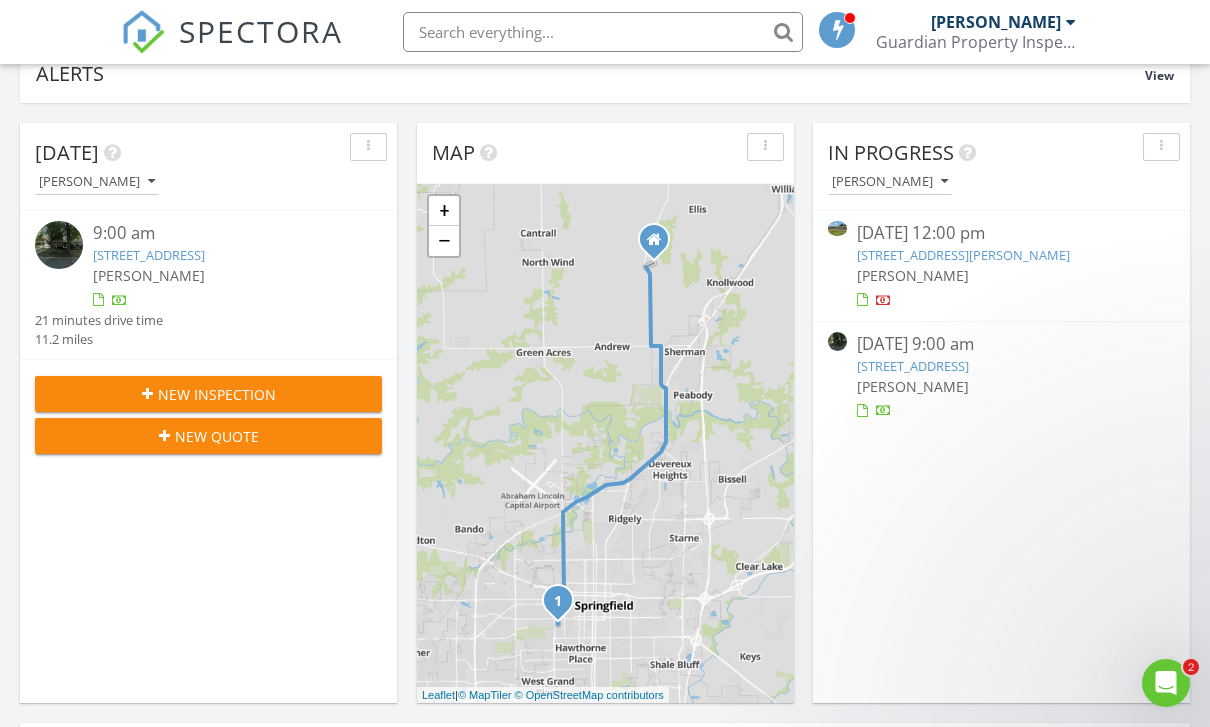 scroll, scrollTop: 21, scrollLeft: 0, axis: vertical 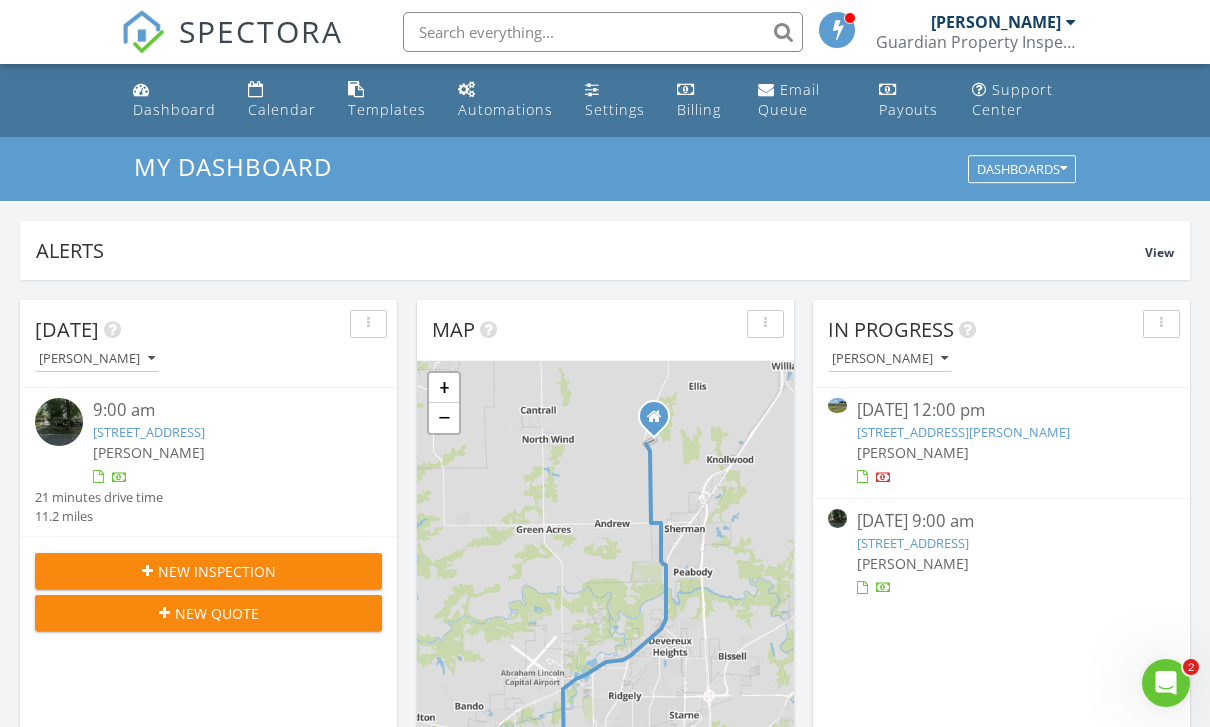 click on "Calendar" at bounding box center (282, 100) 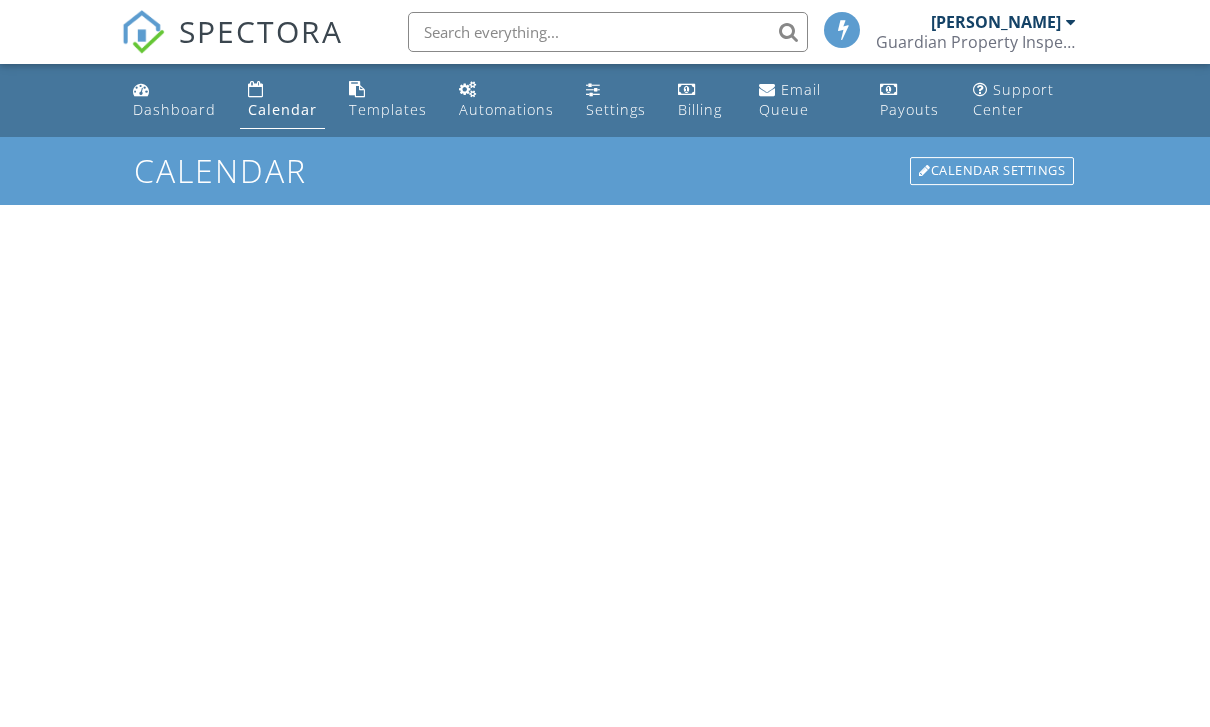 scroll, scrollTop: 0, scrollLeft: 0, axis: both 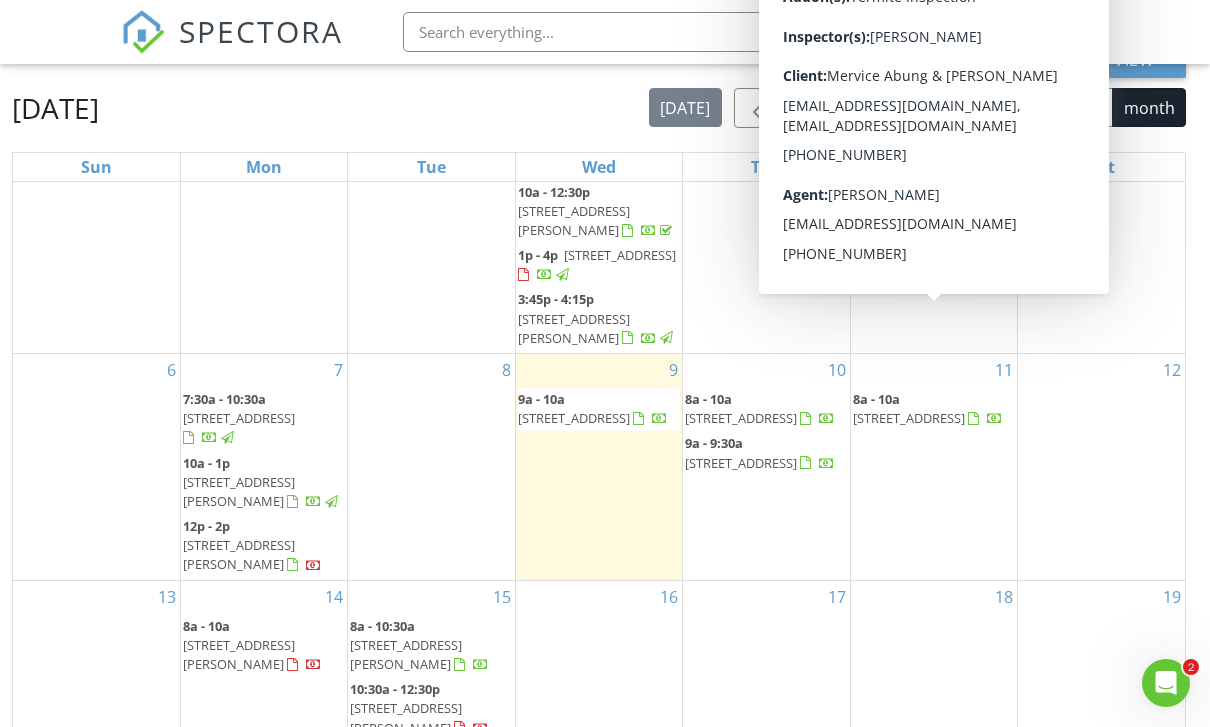 click on "12" at bounding box center [1101, 467] 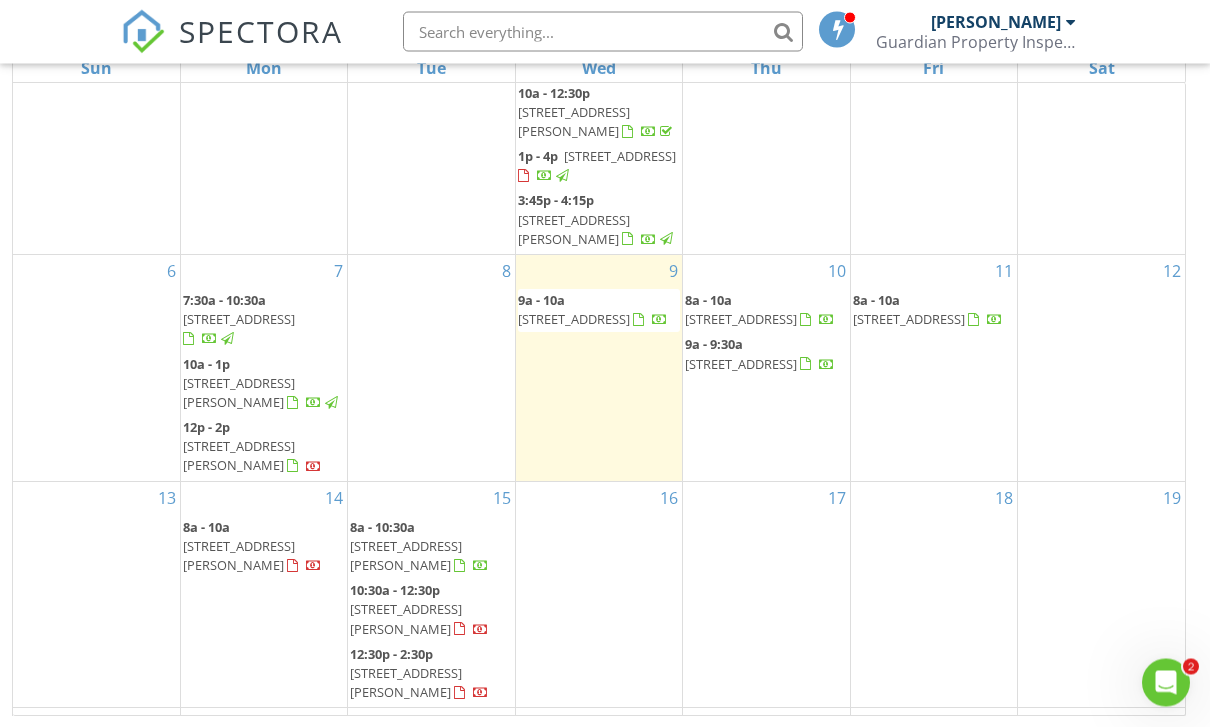 scroll, scrollTop: 286, scrollLeft: 0, axis: vertical 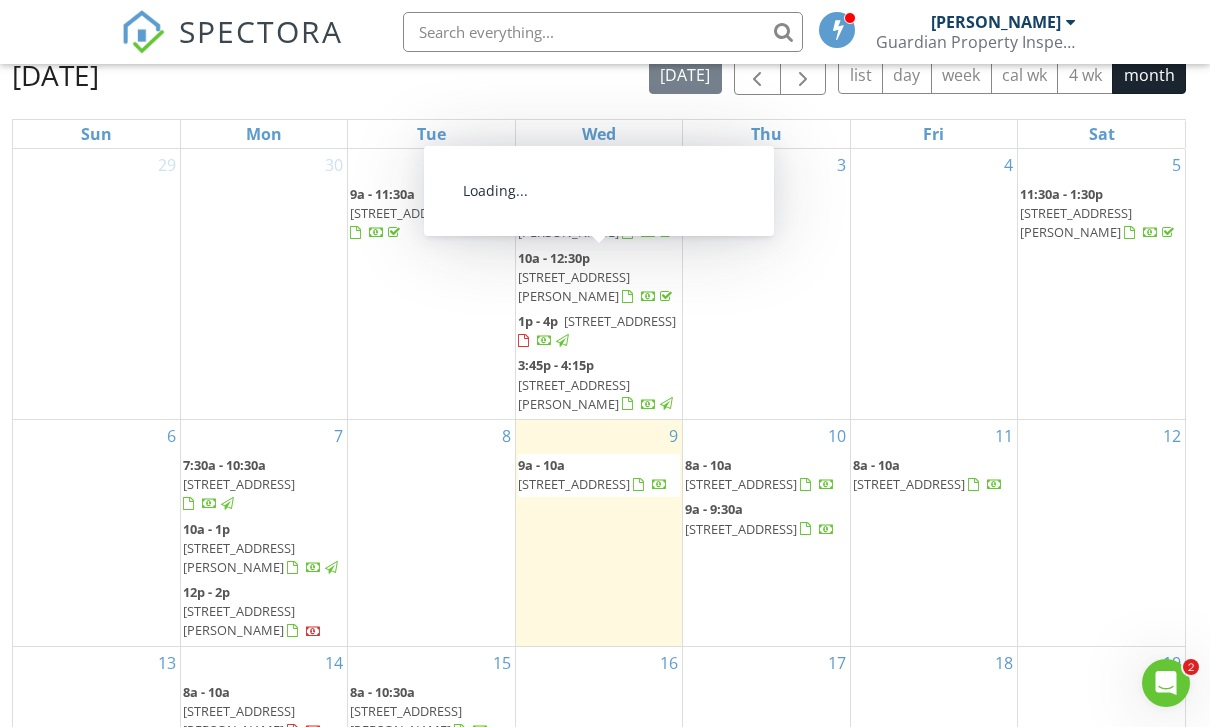 click on "[STREET_ADDRESS]" at bounding box center (620, 321) 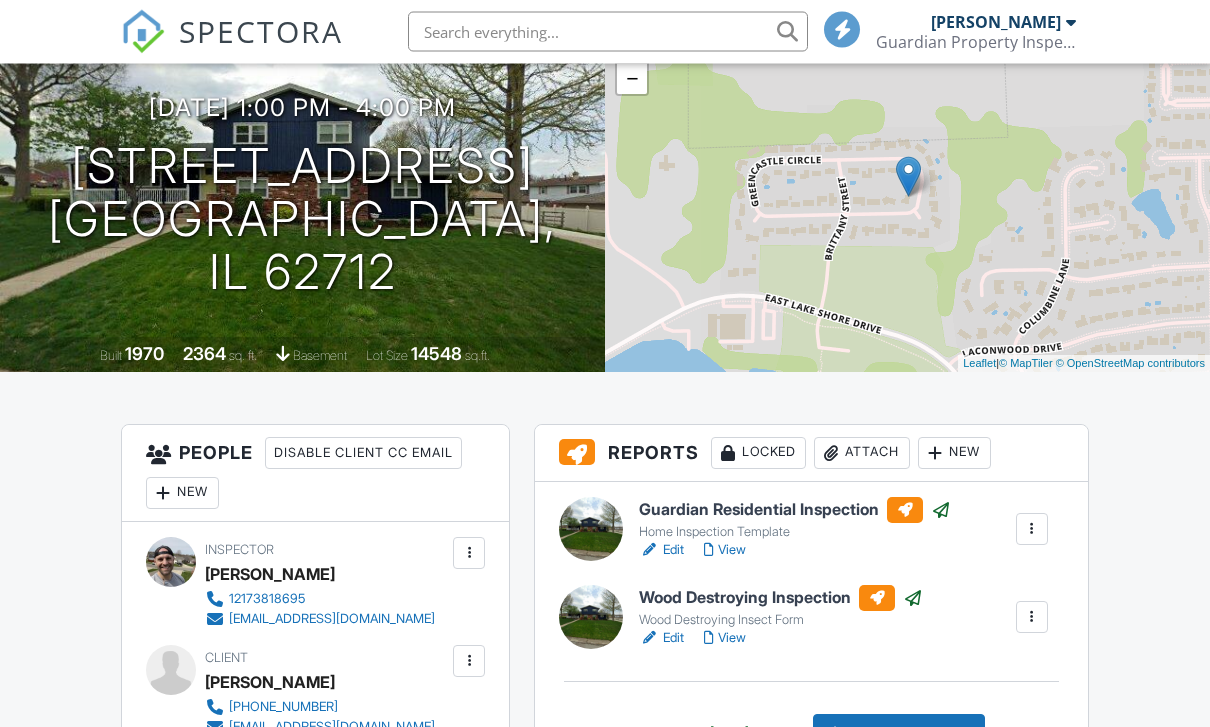 scroll, scrollTop: 713, scrollLeft: 0, axis: vertical 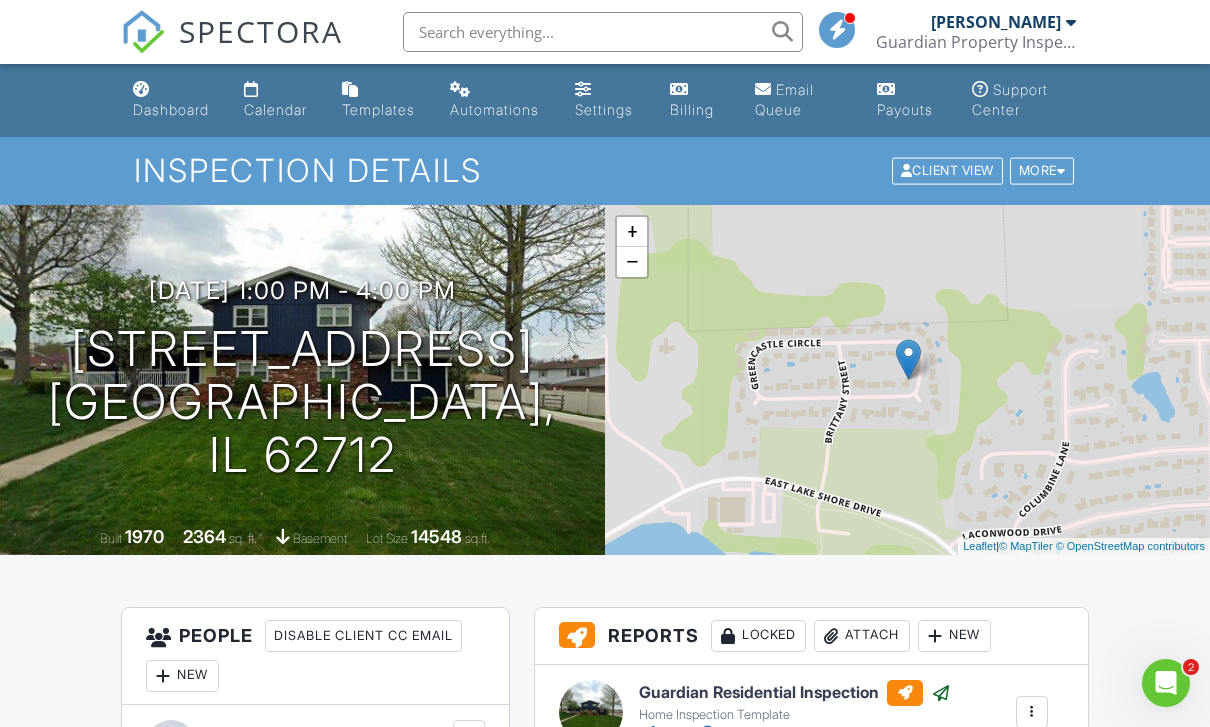 click at bounding box center (251, 89) 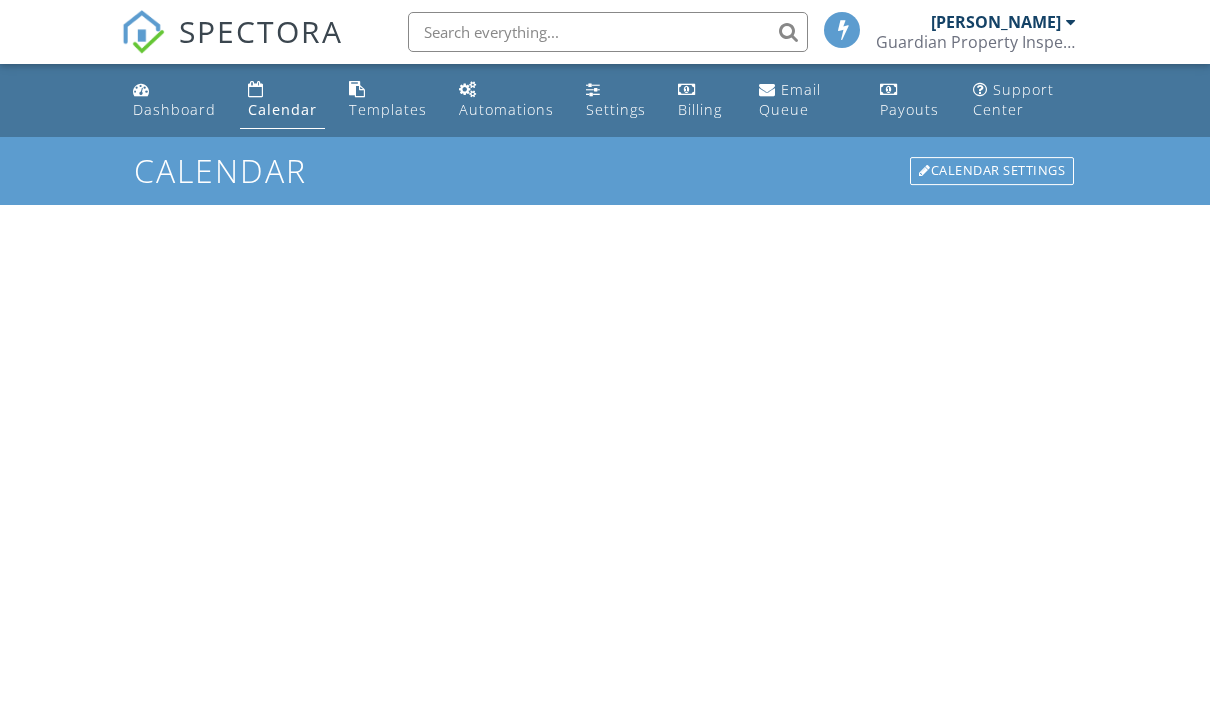 scroll, scrollTop: 0, scrollLeft: 0, axis: both 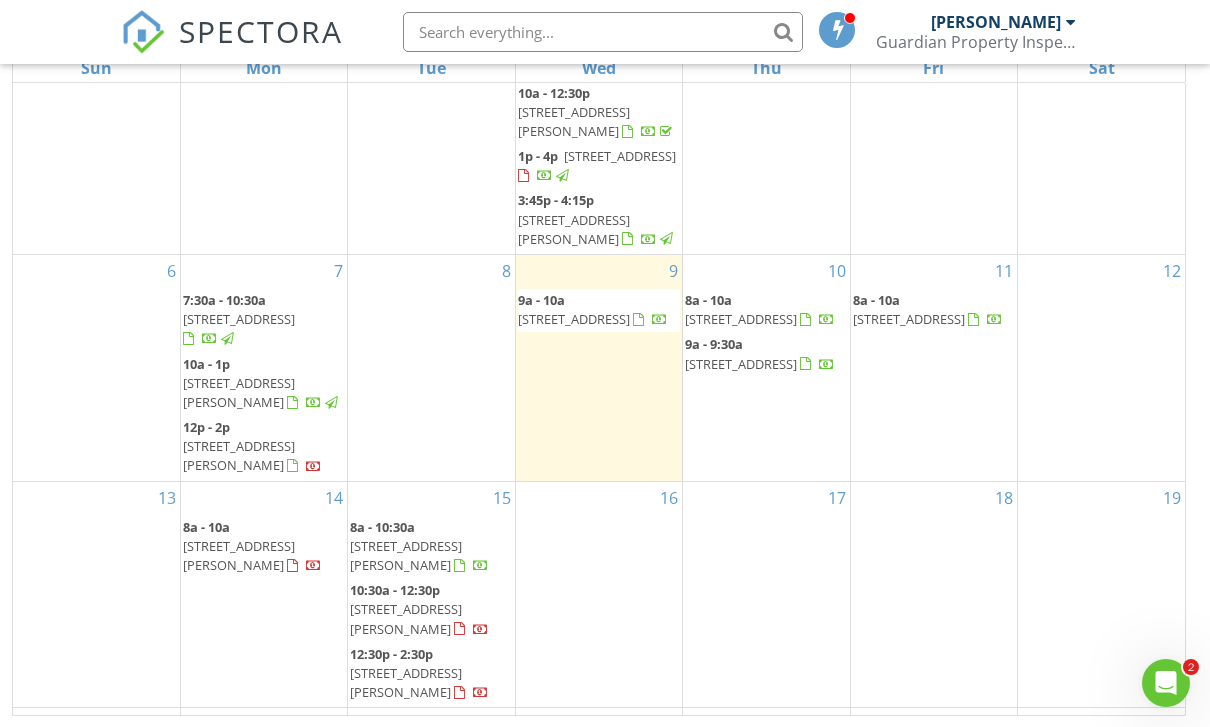click on "[STREET_ADDRESS][PERSON_NAME]" at bounding box center (239, 555) 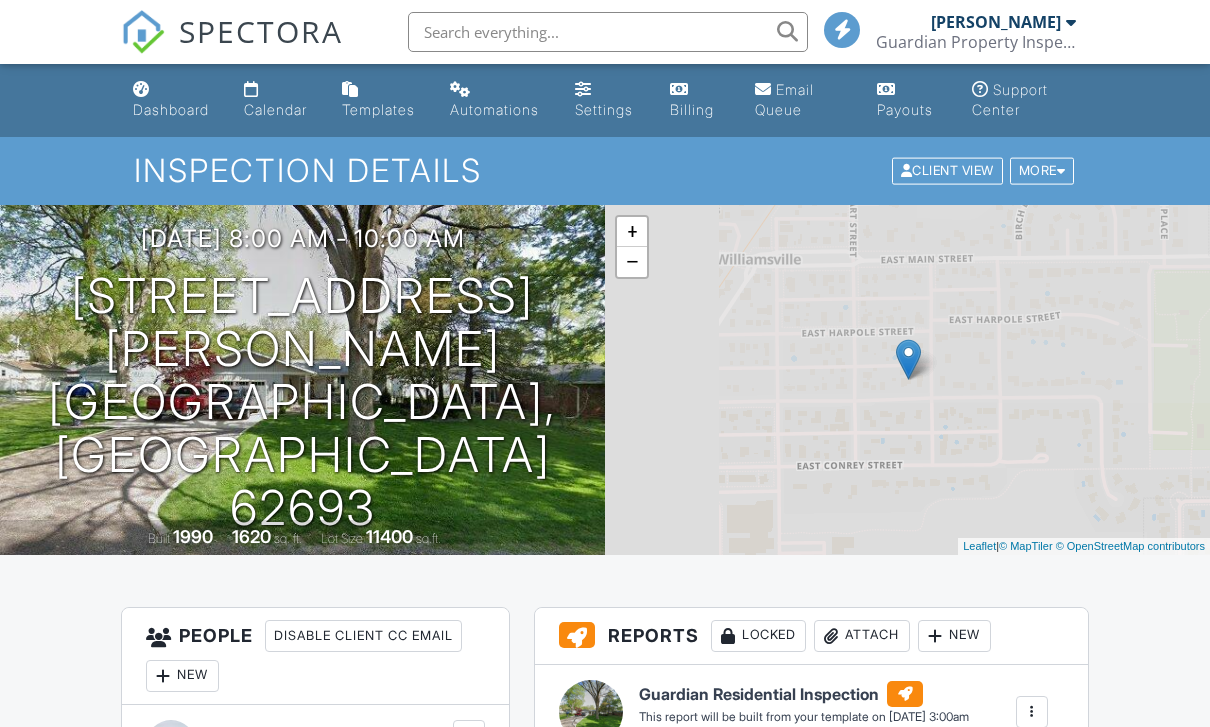 scroll, scrollTop: 0, scrollLeft: 0, axis: both 